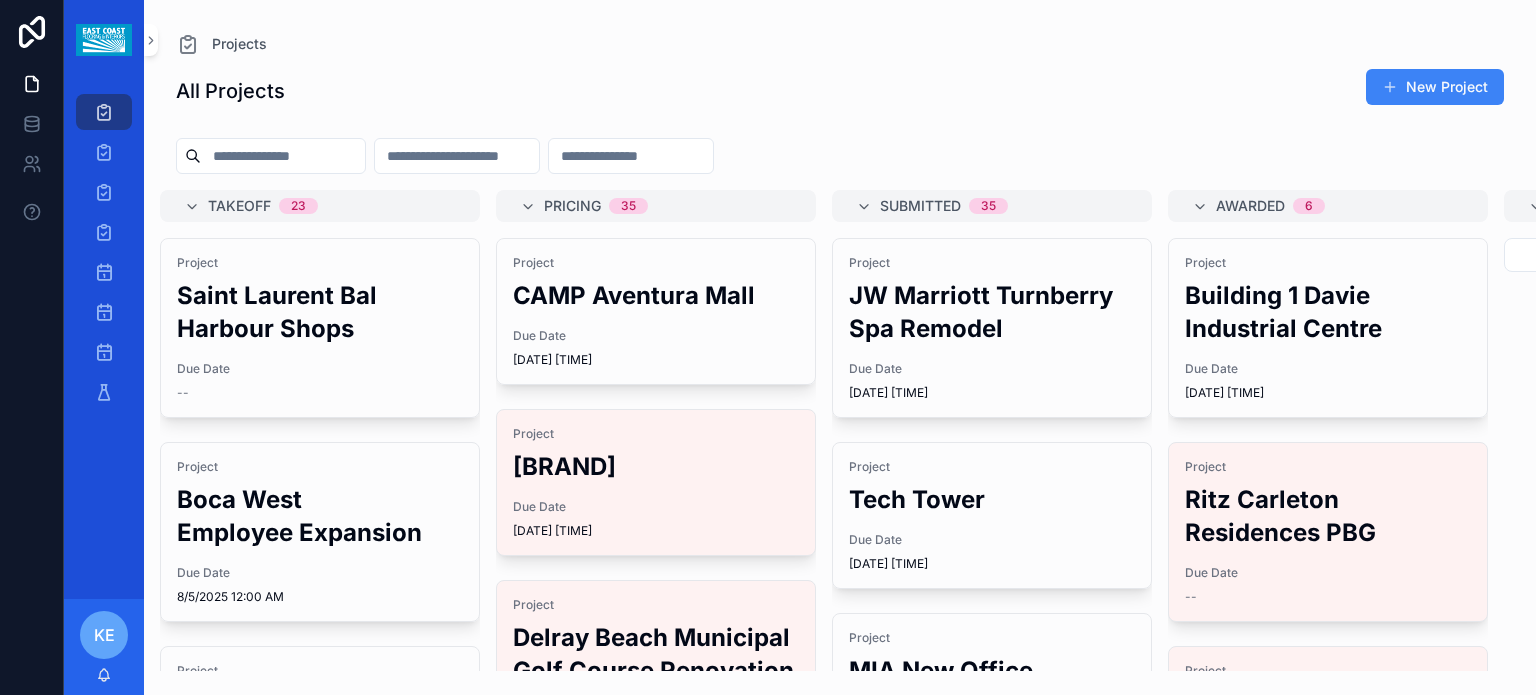 scroll, scrollTop: 0, scrollLeft: 0, axis: both 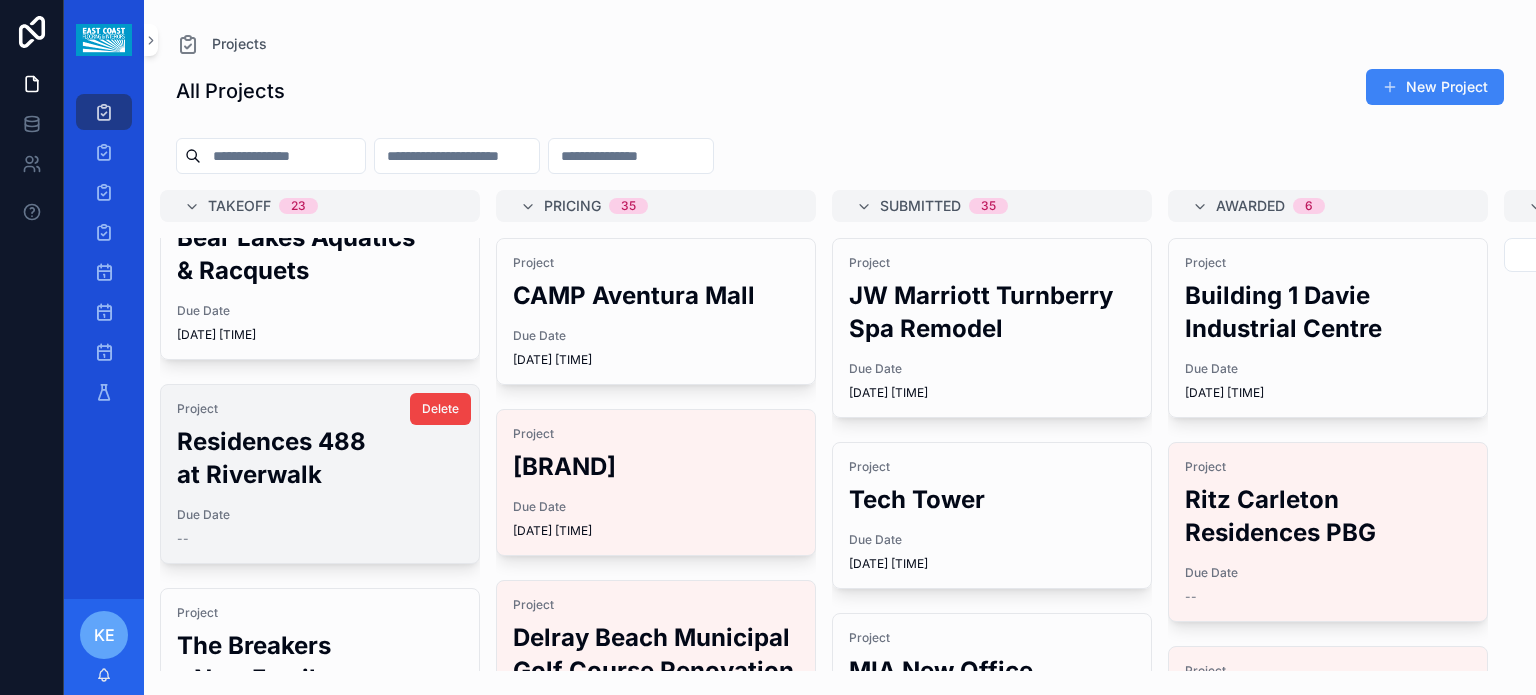 click on "Residences 488 at Riverwalk" at bounding box center [320, 458] 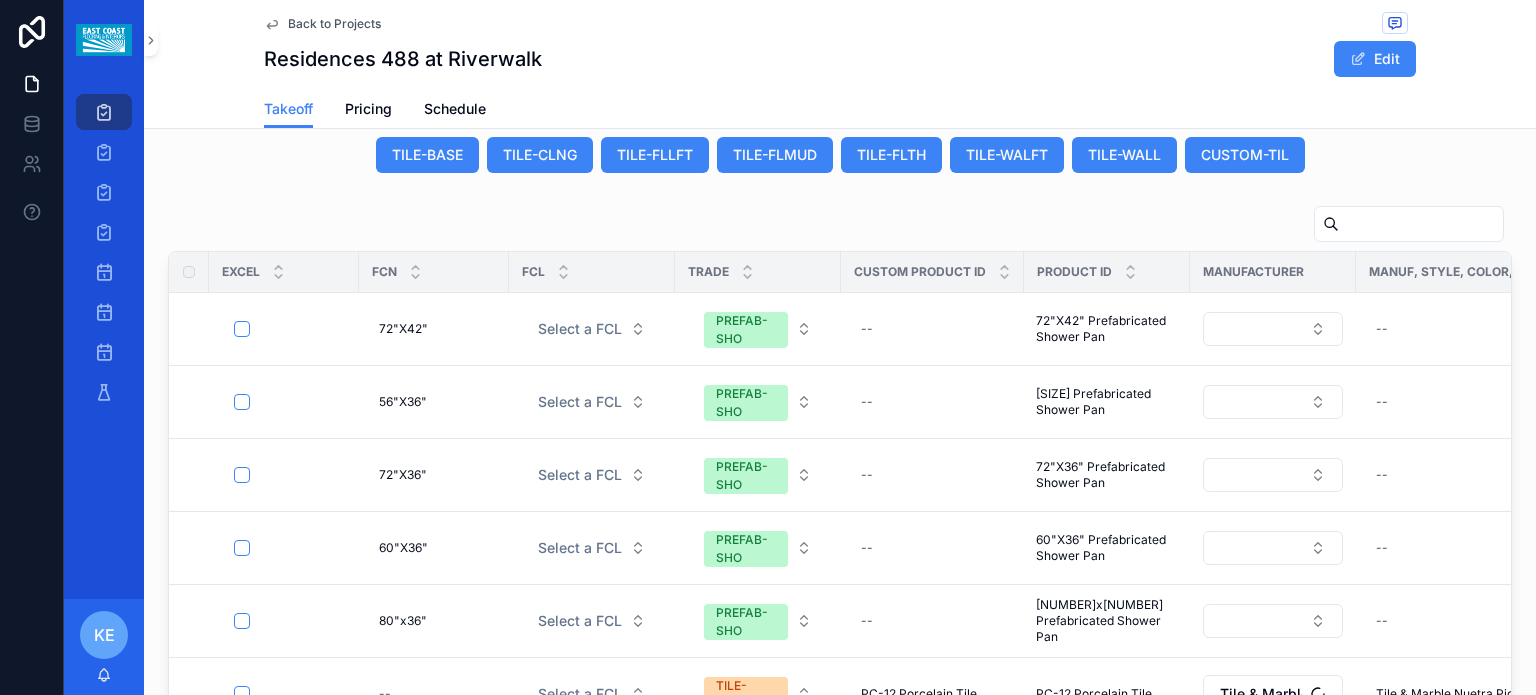 scroll, scrollTop: 1233, scrollLeft: 0, axis: vertical 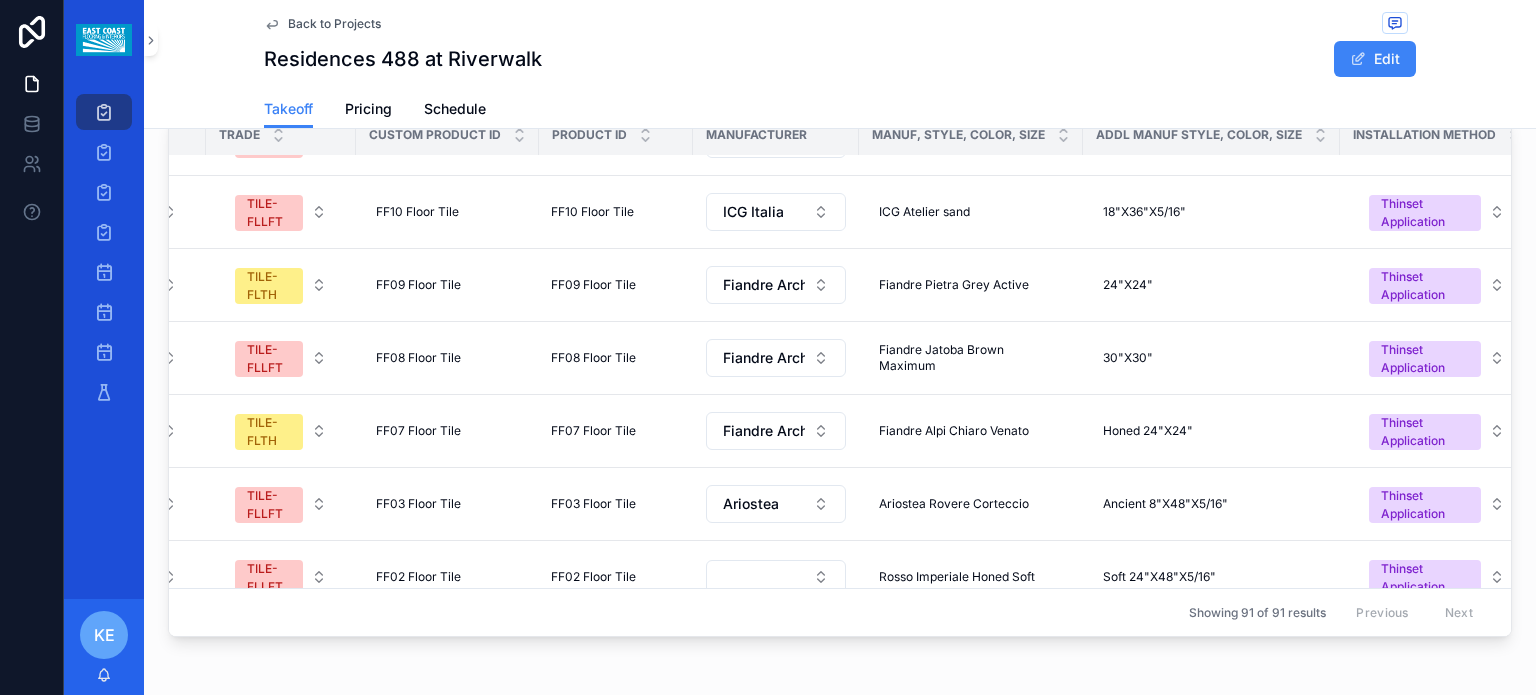 click at bounding box center (104, 112) 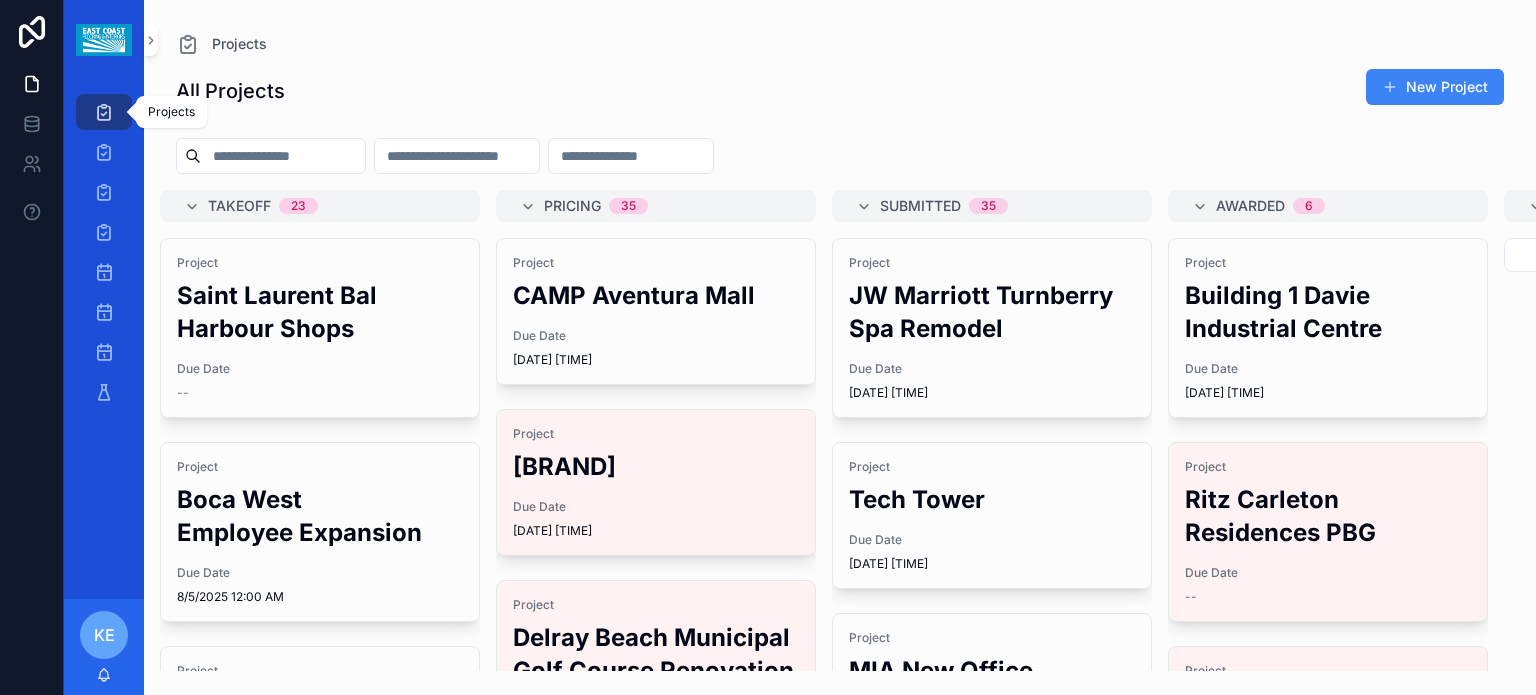 scroll, scrollTop: 0, scrollLeft: 0, axis: both 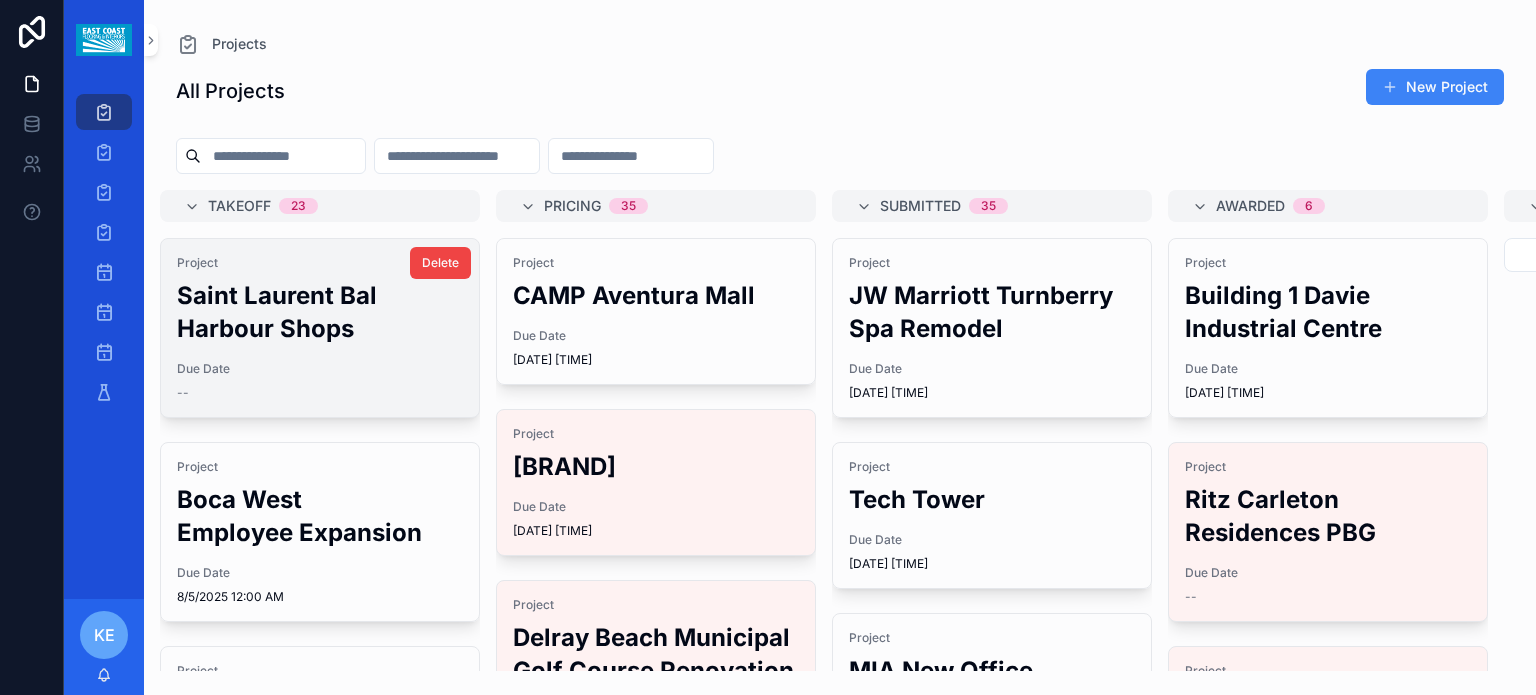 click on "Saint Laurent Bal Harbour Shops" at bounding box center [320, 312] 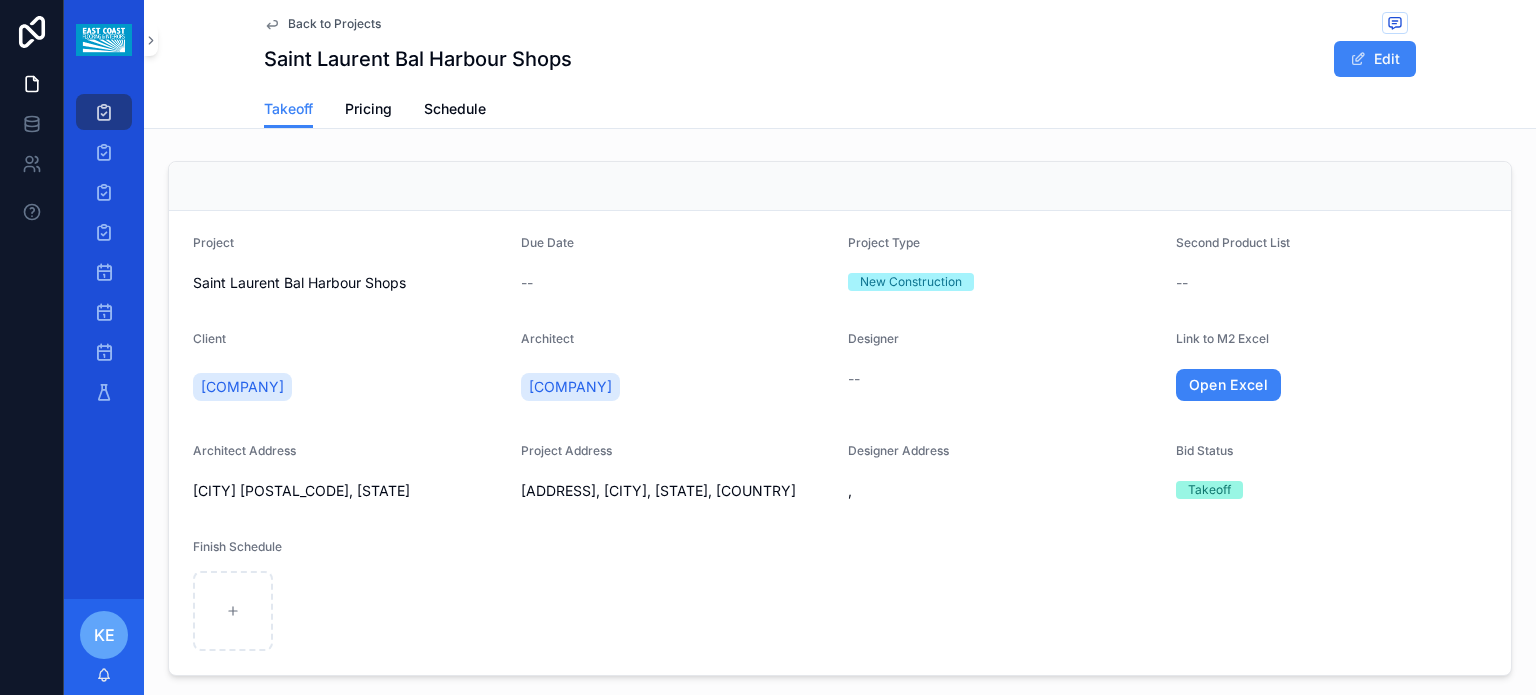 click on "Project Saint Laurent Bal Harbour Shops Due Date -- Project Type New Construction Second Product List -- Client Brodson Construction Architect Atmosphere Design & Architecture, PLLC Designer -- Link to M2 Excel Open Excel Architect Address [CITY] [POSTAL_CODE], [STATE] Project Address [SPACE] [SPACE] [POSTAL_CODE], [COUNTRY] Designer Address , Bid Status Takeoff Finish Schedule" at bounding box center (840, 443) 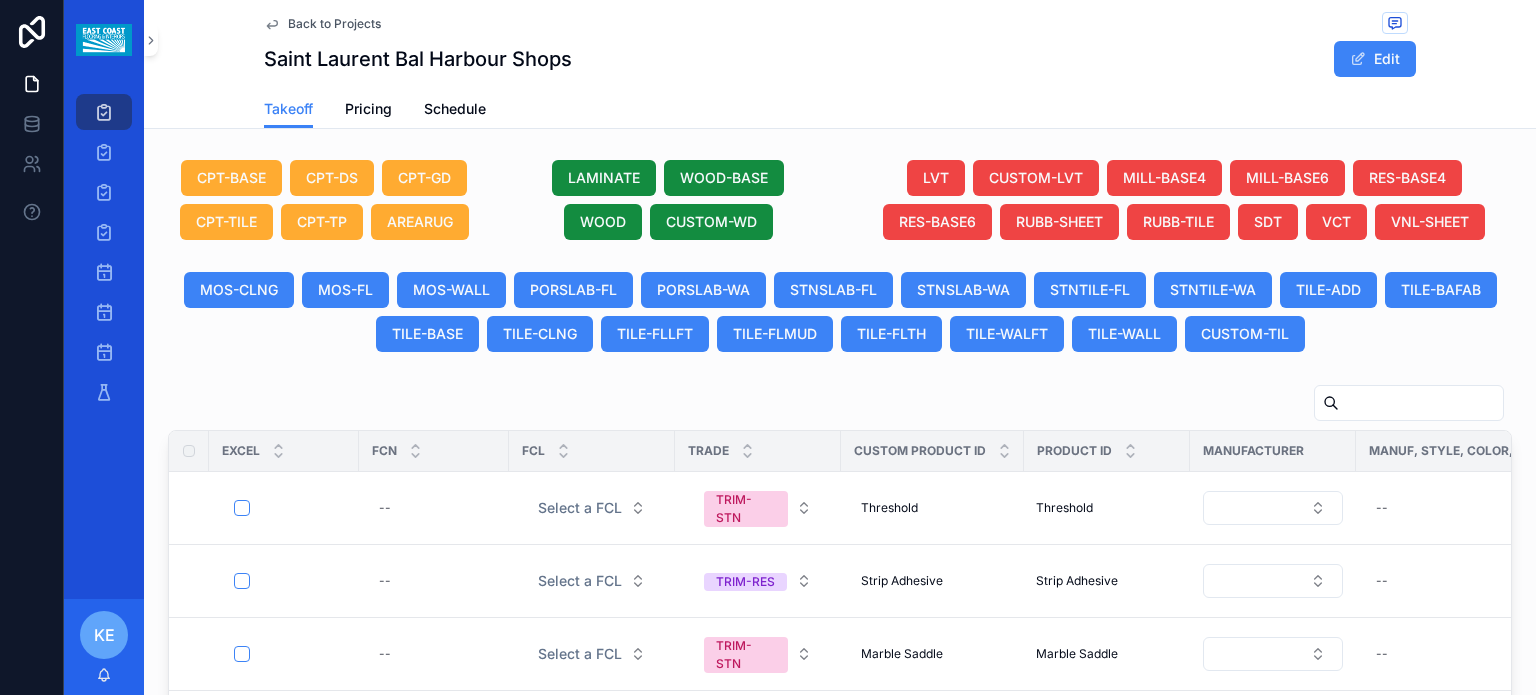 scroll, scrollTop: 1000, scrollLeft: 0, axis: vertical 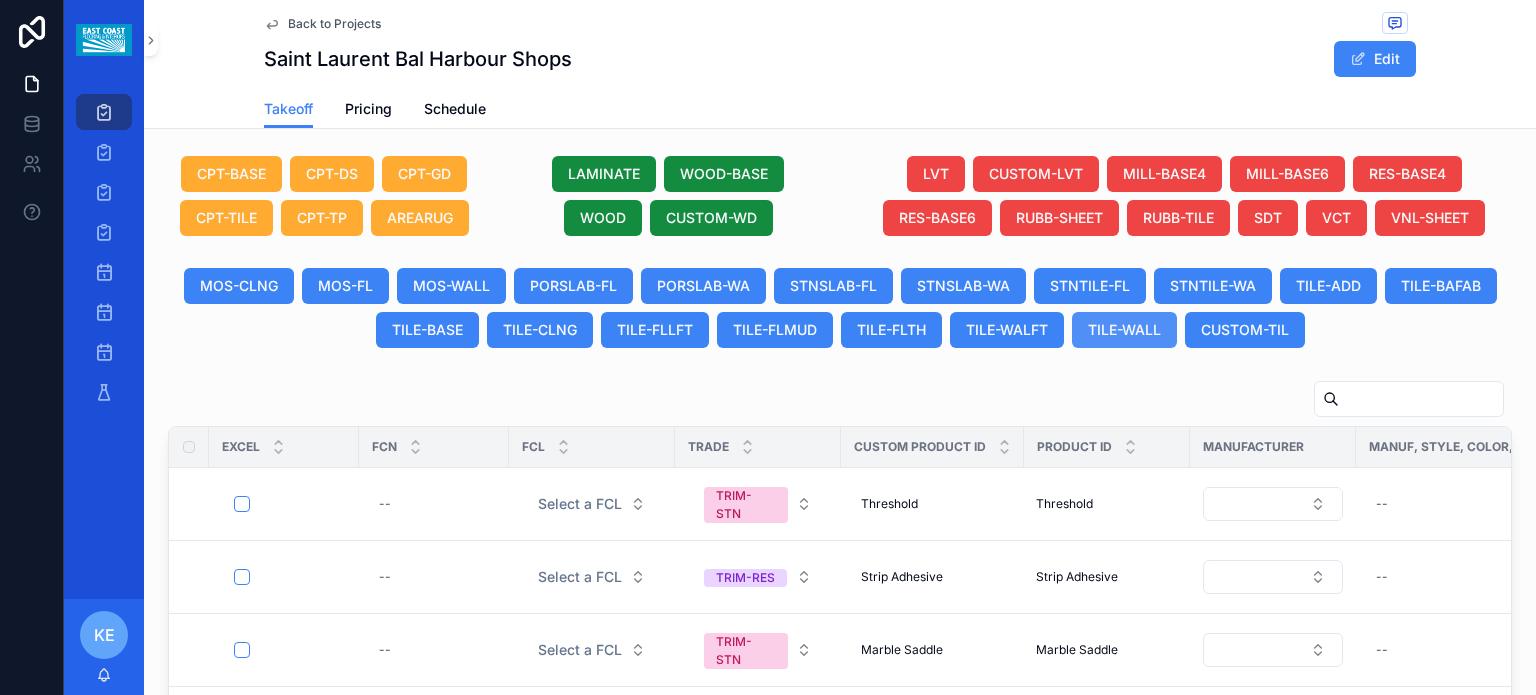 click on "TILE-WALL" at bounding box center (1124, 330) 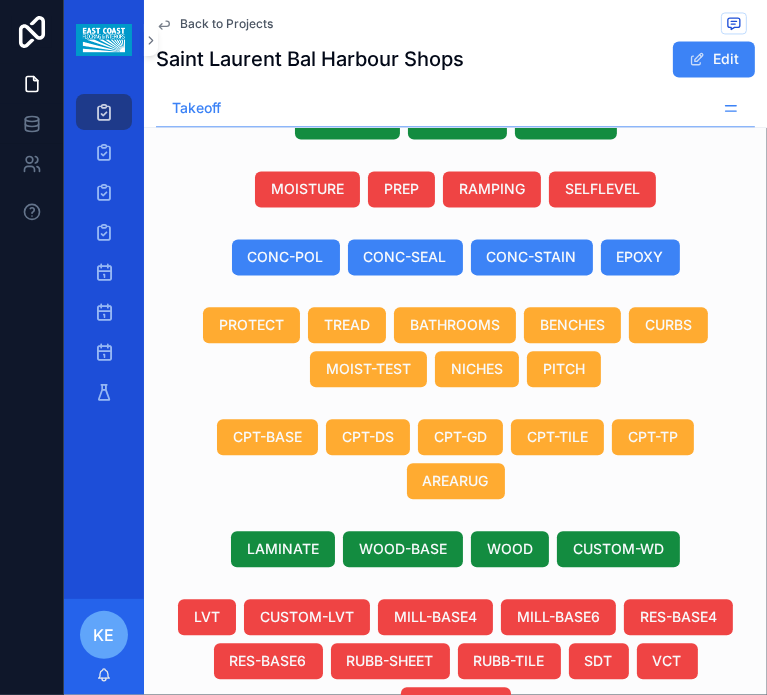 scroll, scrollTop: 2141, scrollLeft: 0, axis: vertical 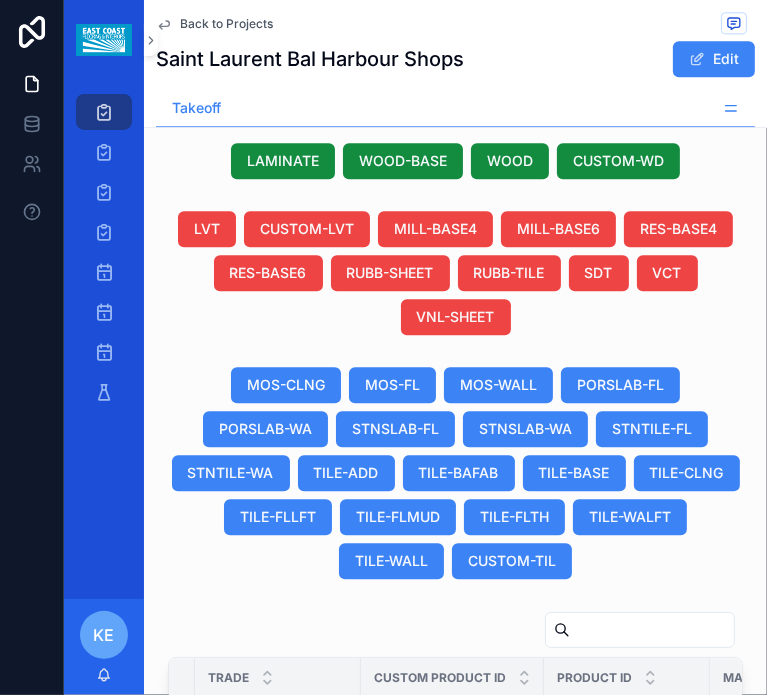 click on "--" at bounding box center [452, 1099] 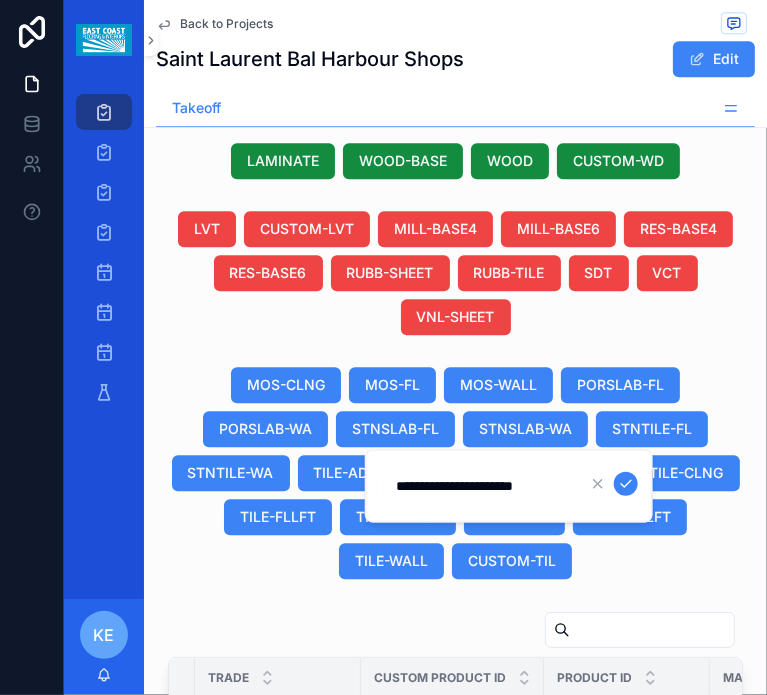 type on "**********" 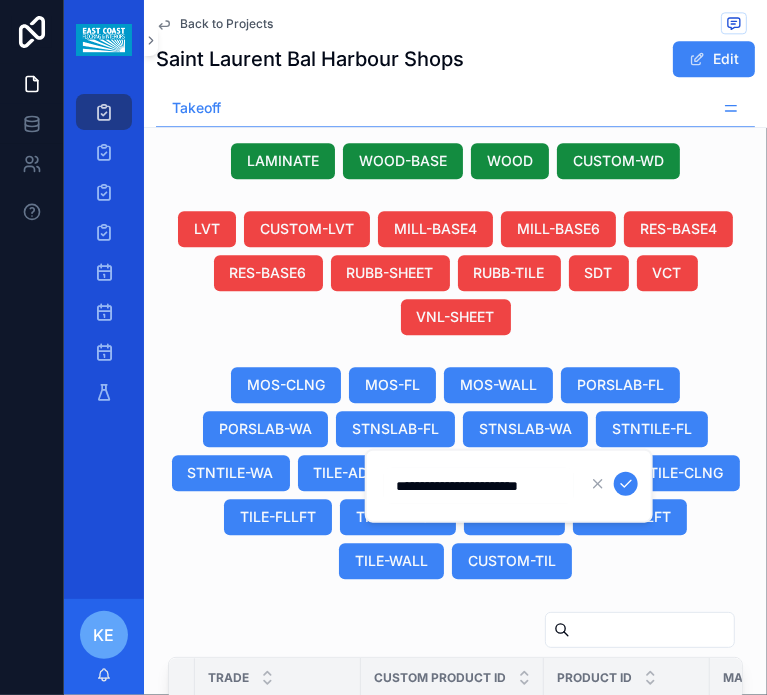 scroll, scrollTop: 0, scrollLeft: 3, axis: horizontal 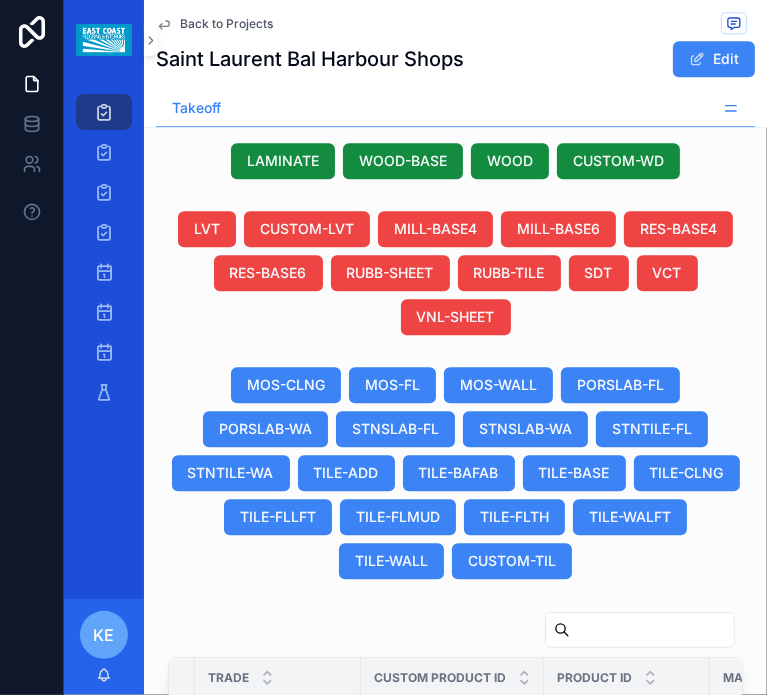 click on "--" at bounding box center (452, 1034) 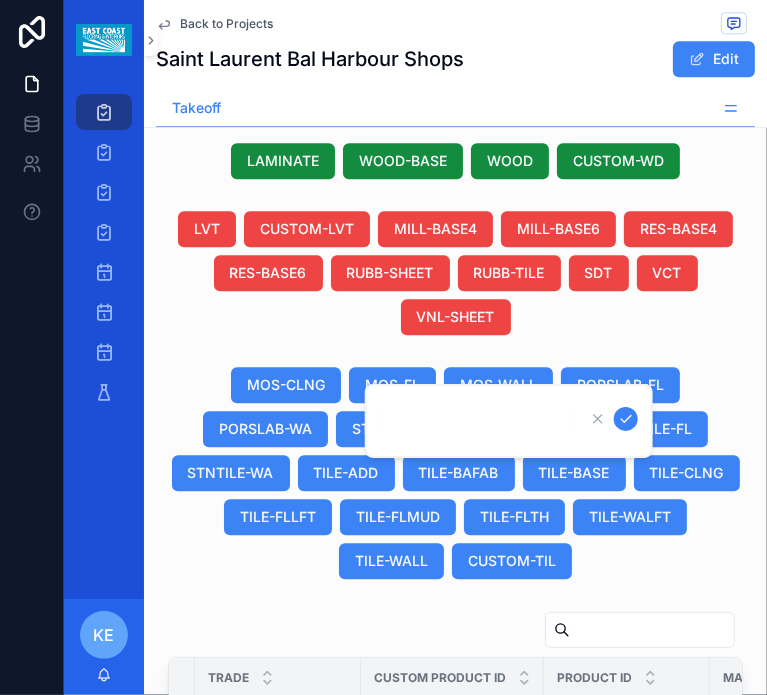 click on "CP-01 Area Rug 6' Radius" at bounding box center (452, 1099) 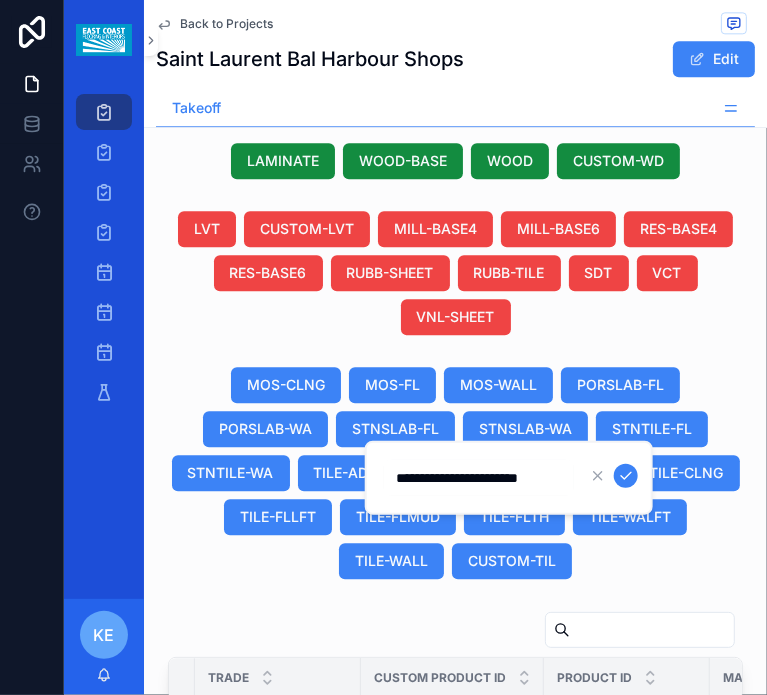 scroll, scrollTop: 0, scrollLeft: 3, axis: horizontal 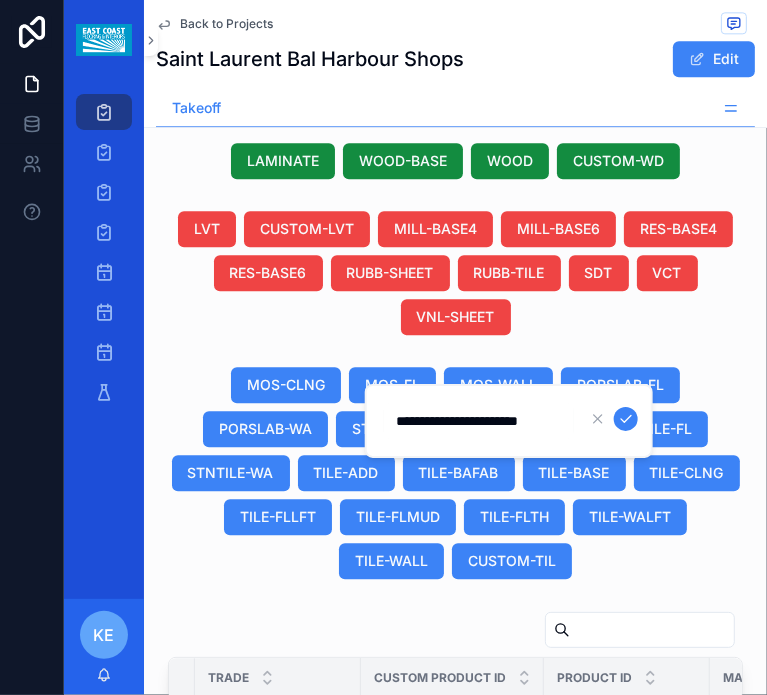 click on "**********" at bounding box center [479, 421] 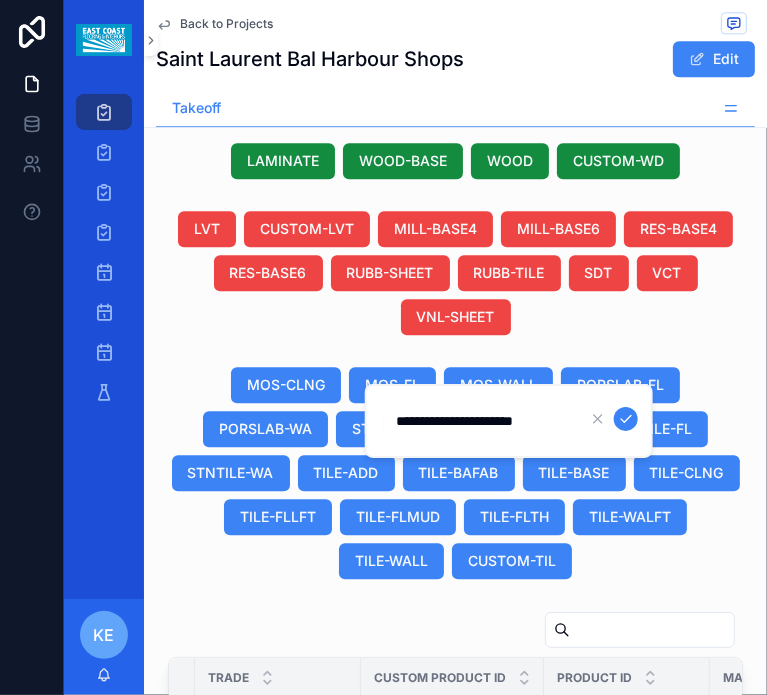 scroll, scrollTop: 0, scrollLeft: 0, axis: both 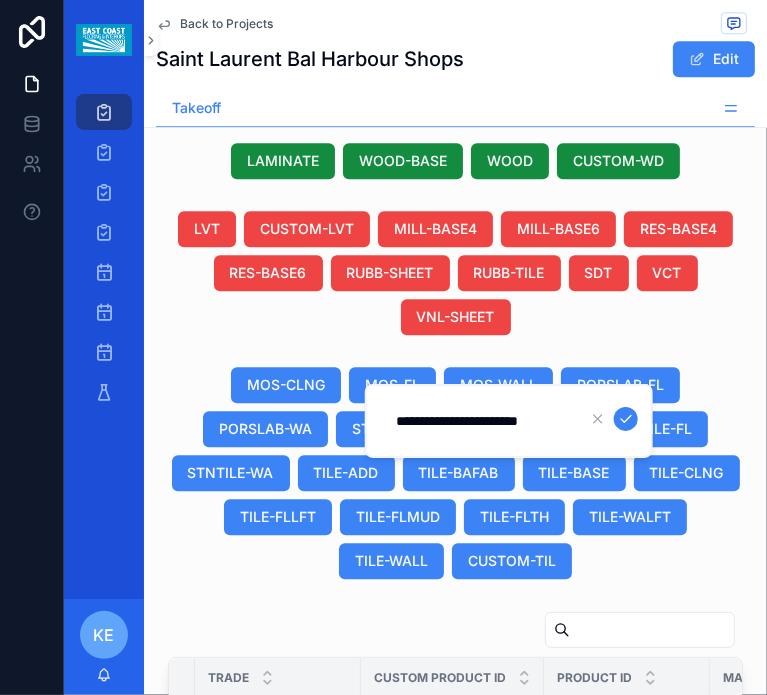 click on "**********" at bounding box center [479, 421] 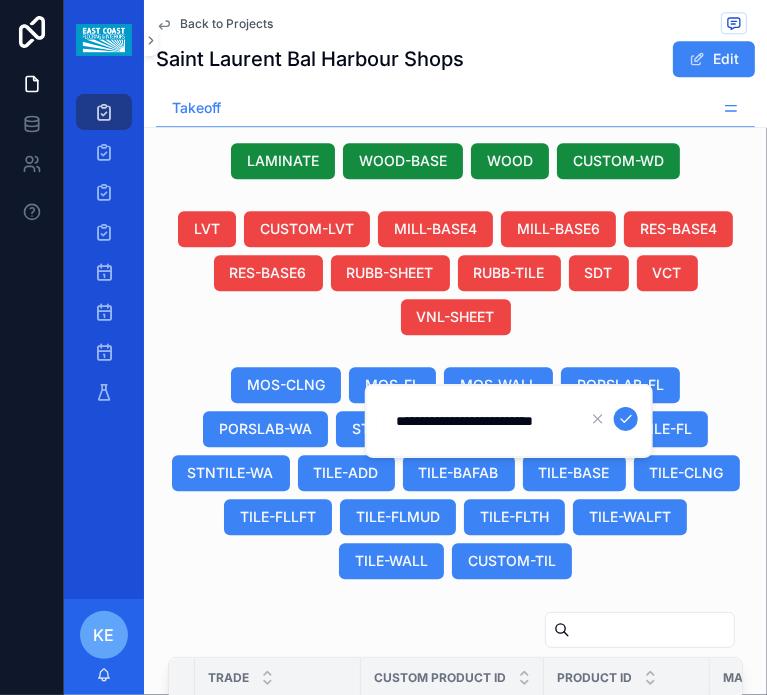 scroll, scrollTop: 0, scrollLeft: 24, axis: horizontal 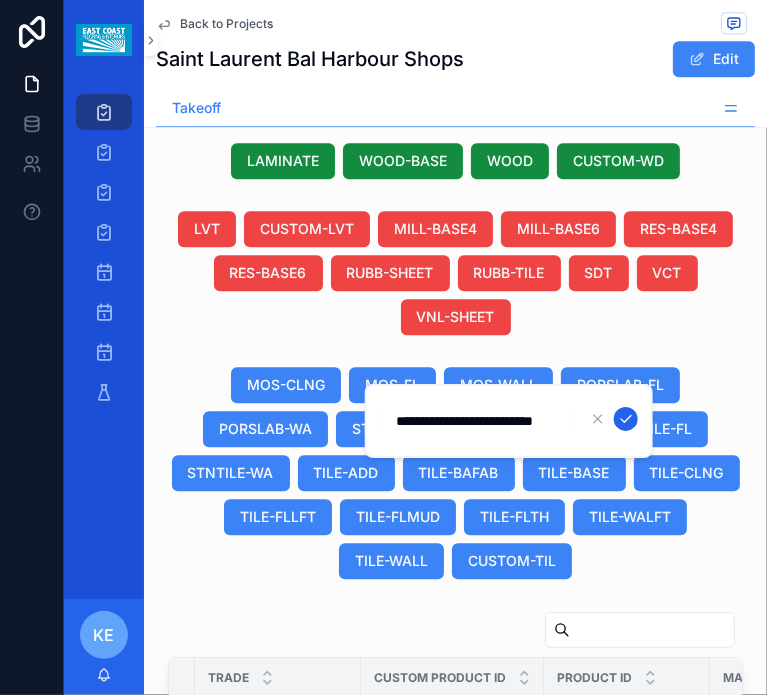 type on "**********" 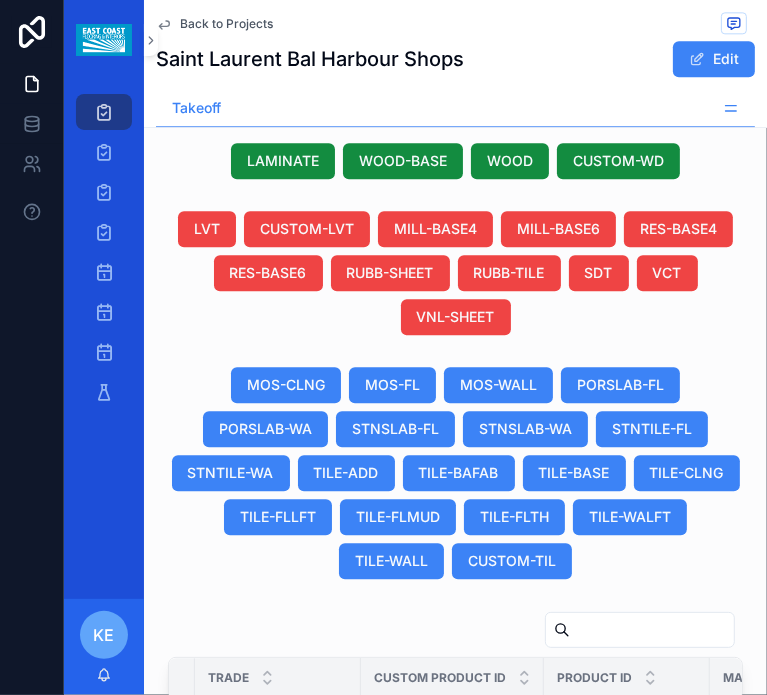 click on "CP-04 Area Rug 27'1"X12'11"" at bounding box center (452, 1034) 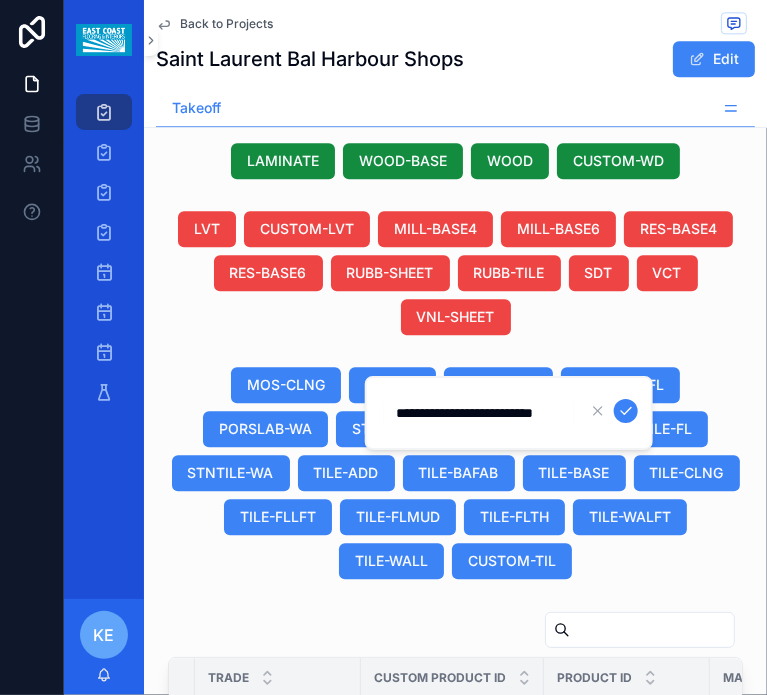 scroll, scrollTop: 0, scrollLeft: 24, axis: horizontal 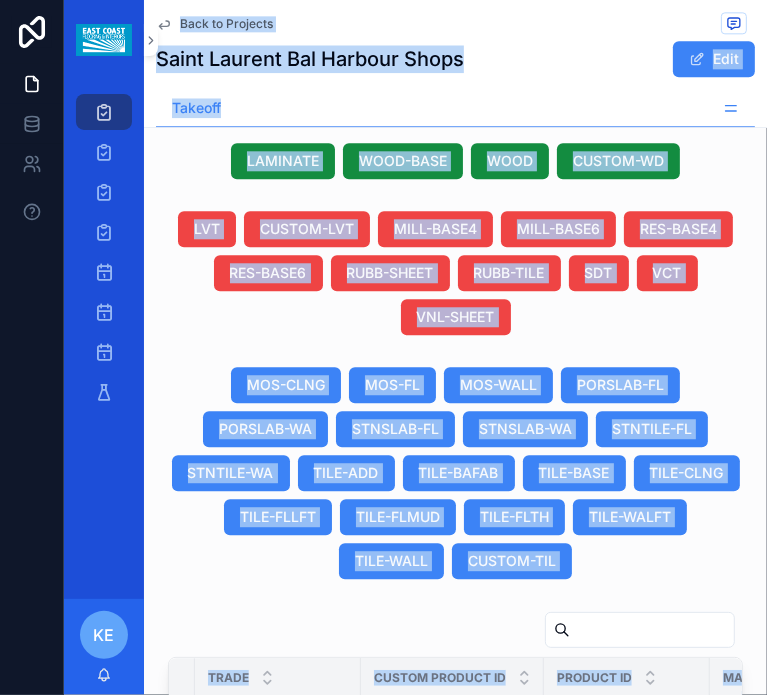 click on "Projects Bid Post Award Install Bid Calendar Post Award Calendar Install Calendar Contacts KE Kaizen Estimating Back to Projects [PROJECT NAME] Edit Takeoff Takeoff Pricing Schedule Generate Excel Project [PROJECT NAME] Due Date -- Project Type New Construction Second Product List -- Client [COMPANY] Architect [COMPANY] Designer -- Link to M2 Excel Open Excel Architect Address [CITY] [STATE] [POSTAL CODE], [STATE] Project Address [ADDRESS] [CITY], [STATE], [COUNTRY] Designer Address , Bid Status Takeoff Finish Schedule STAIRS-CPT STAIRS-LAM STAIRS-LVT STAIRS-RUB STAIRS-TIL STAIRS-TRD STAIRS-WD FLASH DEMO-CPTDS DEMO-CPTGD DEMO-CPTTP DEMO-RES DEMO-TILE DEMO-WOOD LAB-LABOR MISC ATTIC-BASE ATTIC-CPT ATTIC-LVT ATTIC-RUBS ATTIC-RUBT ATTIC-SDT ATTIC-TILE ATTIC-VCT ATTIC-VNLS ATTIC-WOOD PREFAB-BEN PREFAB-CU5 PREFAB-CU8 PREFAB-NIC PREFAB-SHO ANTIFRACT CRACKSOUND PLYWOOD SOUND-LVT SOUND-WOOD WATERPROOF SCHLUTER TRIM-RES TRIM-STN MOISTURE PREP RAMPING SELFLEVEL CONC-POL CONC-SEAL CONC-STAIN EPOXY PROTECT TREAD CURBS" at bounding box center [455, -586] 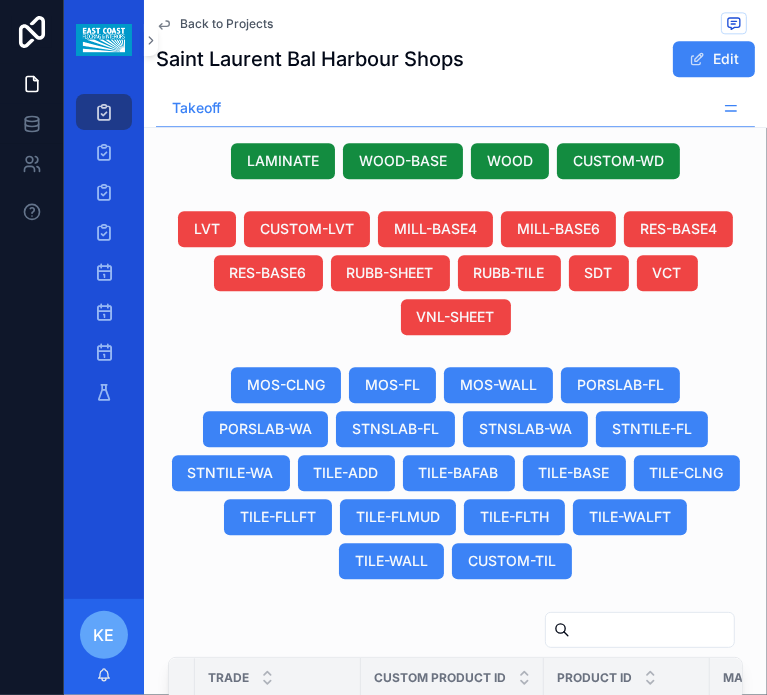 click on "CP-04 Area Rug 27'1"X12'11" CP-04 Area Rug 27'1"X12'11"" at bounding box center [452, 1034] 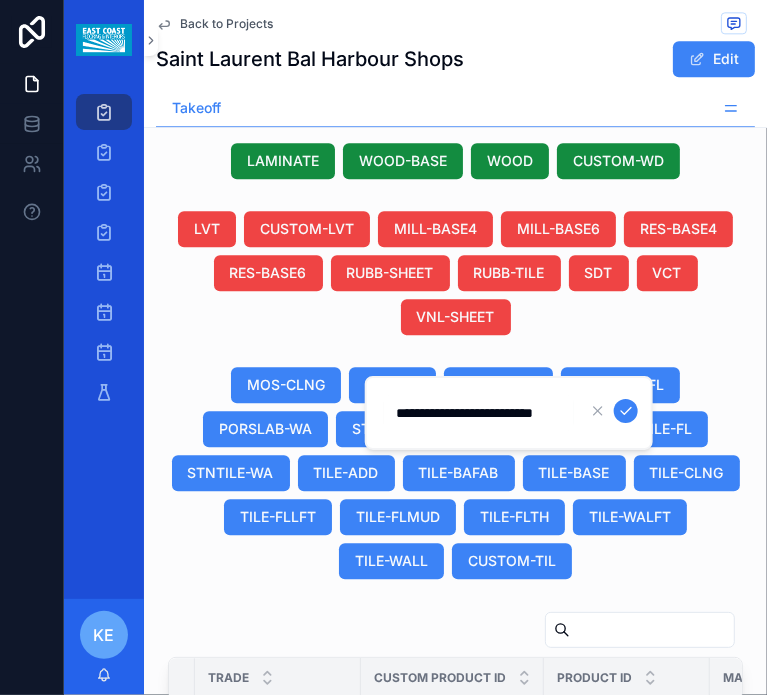 scroll, scrollTop: 0, scrollLeft: 24, axis: horizontal 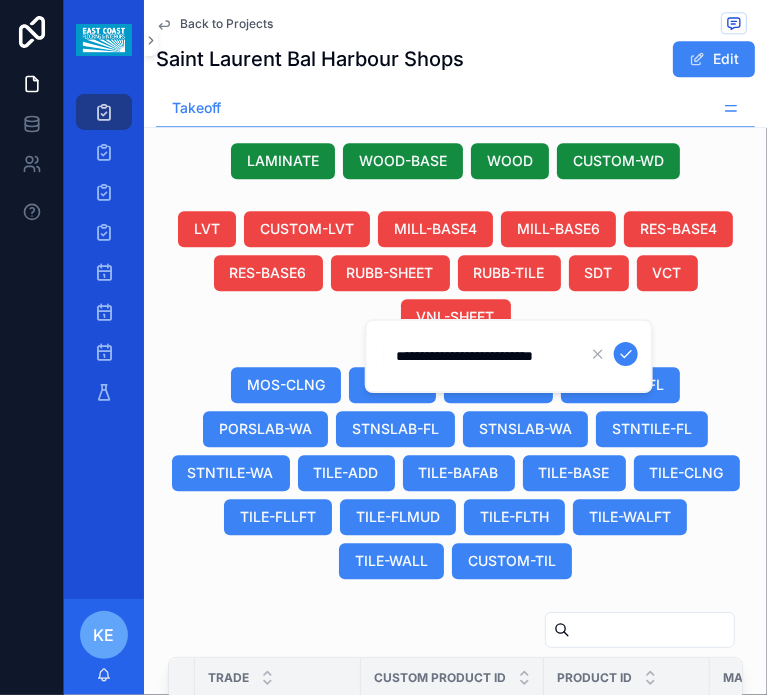 type on "**********" 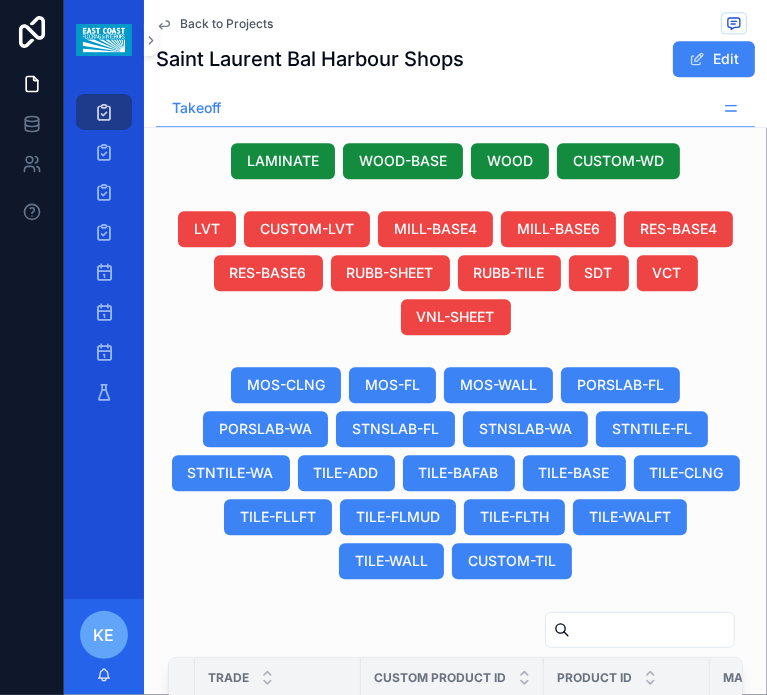 click on "--" at bounding box center (452, 969) 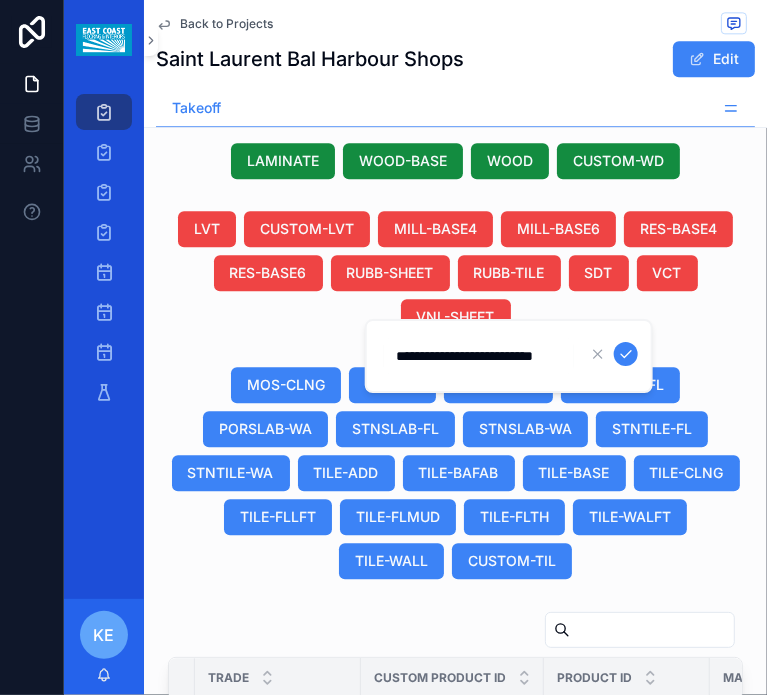 scroll, scrollTop: 0, scrollLeft: 24, axis: horizontal 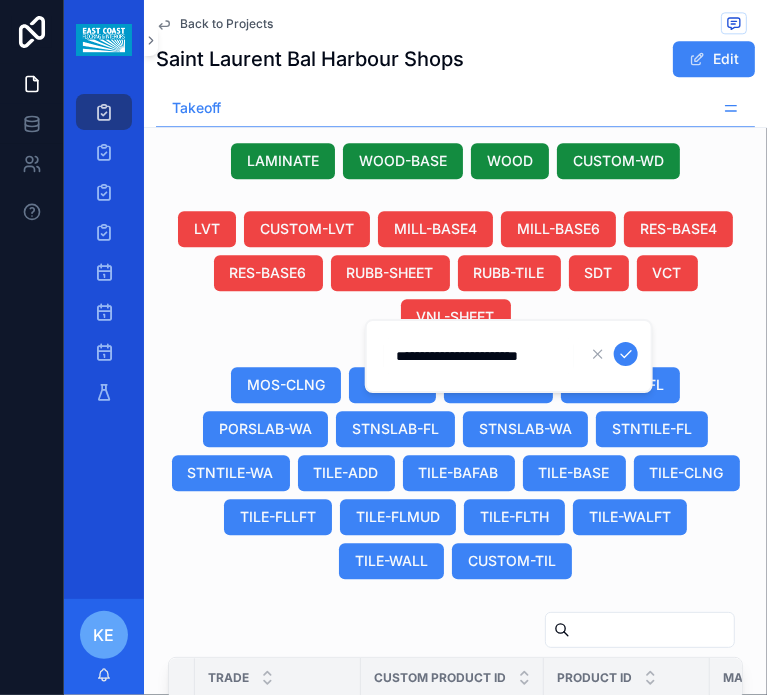 type on "**********" 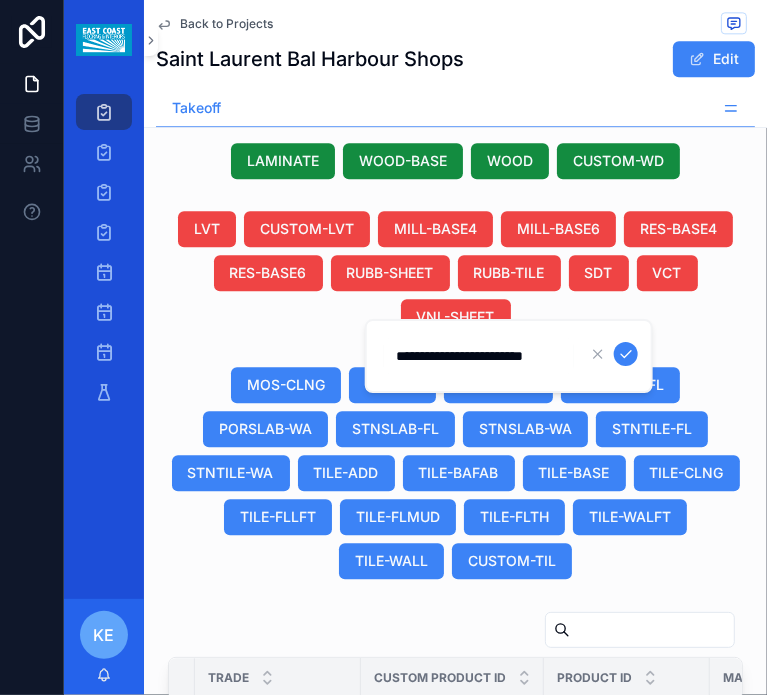scroll, scrollTop: 0, scrollLeft: 15, axis: horizontal 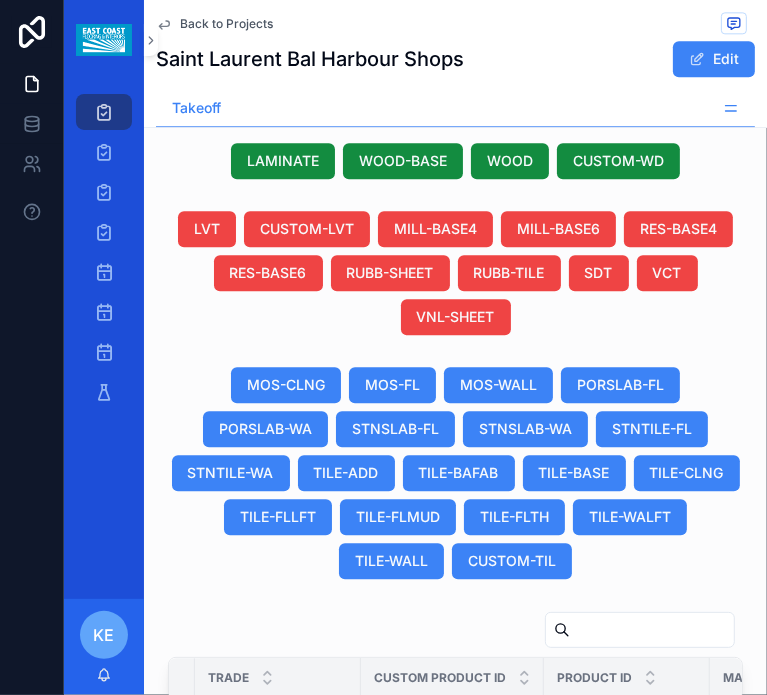 click on "CP-04 Area Rug 7'6"X16'2"" at bounding box center (452, 969) 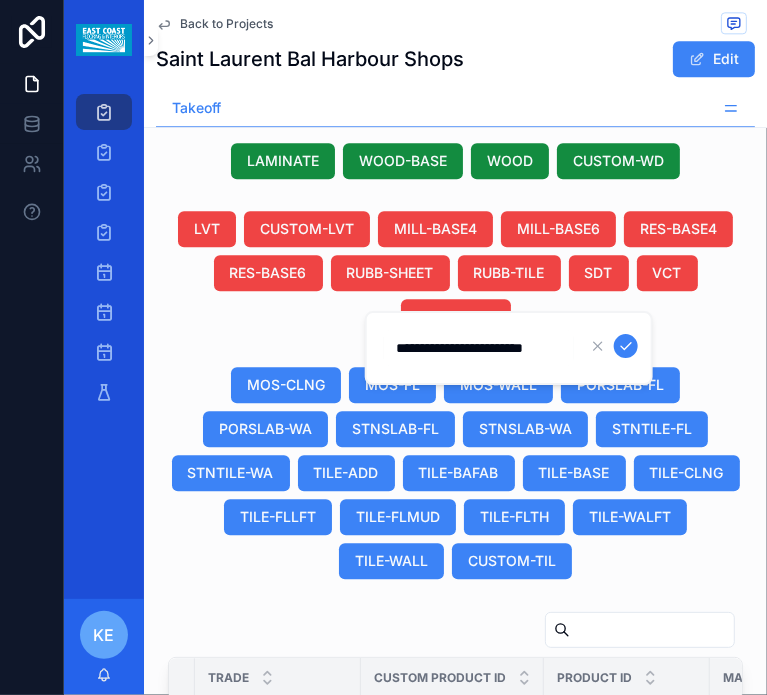 scroll, scrollTop: 0, scrollLeft: 15, axis: horizontal 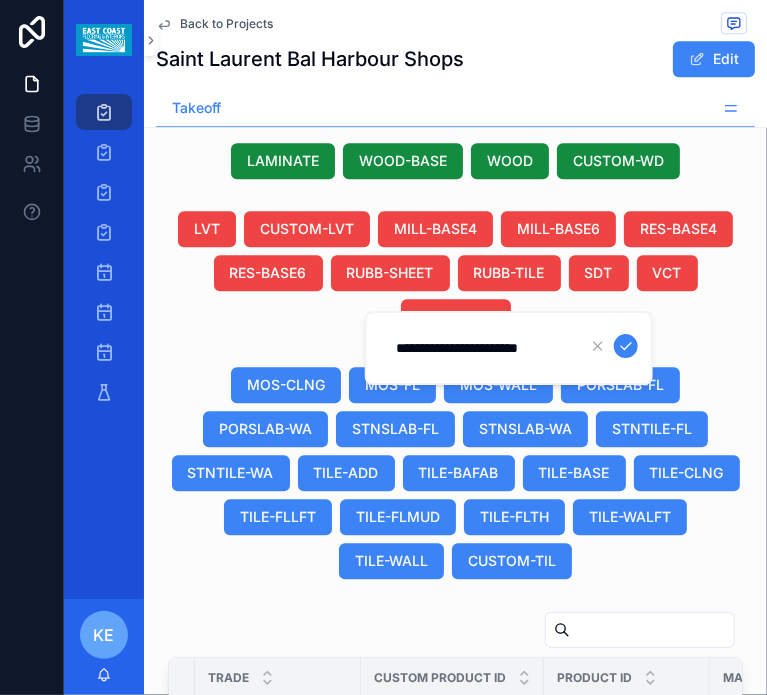 type on "**********" 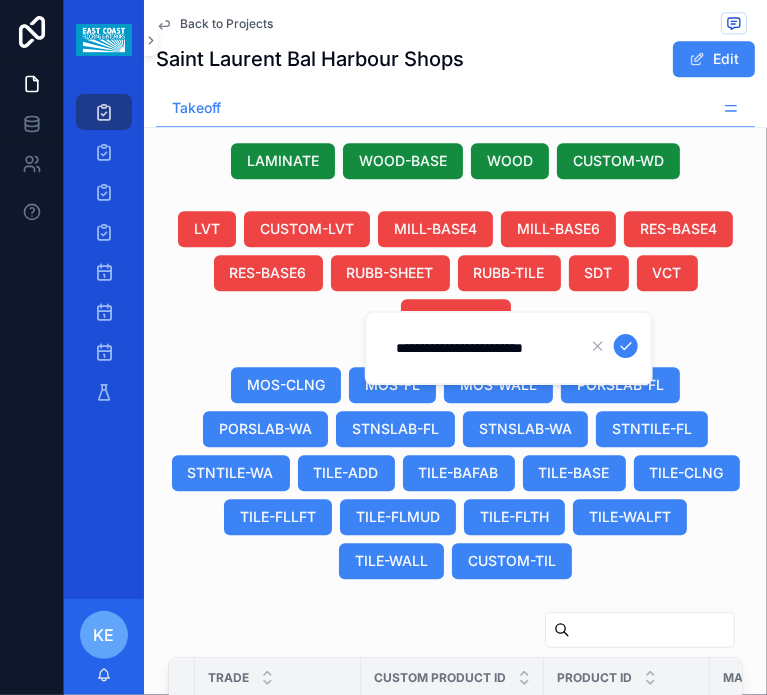click at bounding box center [626, 346] 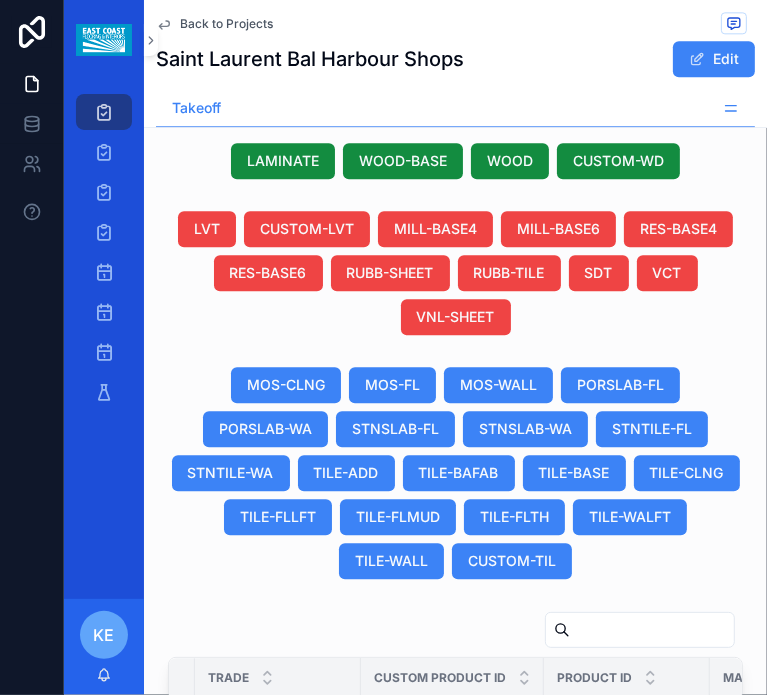 click on "--" at bounding box center (452, 835) 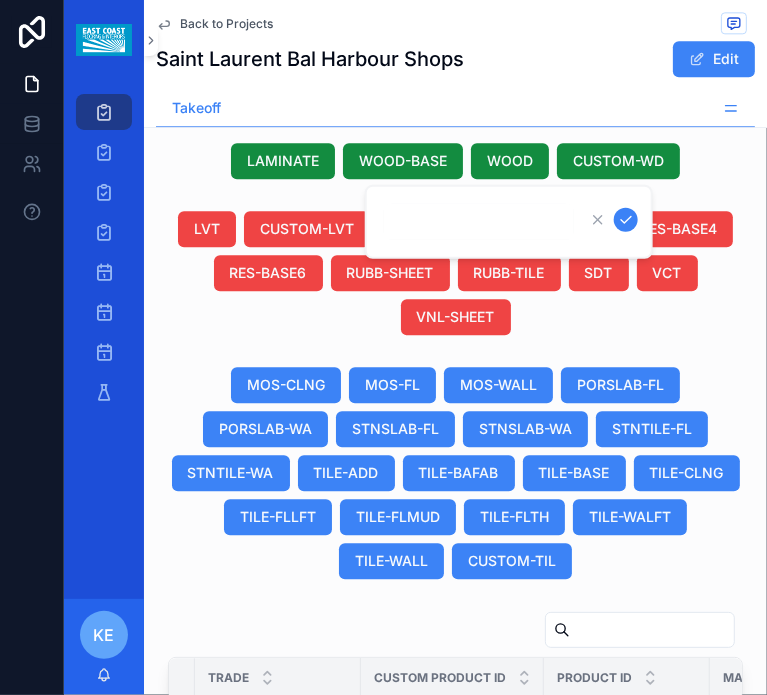 click on "Takeoff Pricing Schedule" at bounding box center (0, 0) 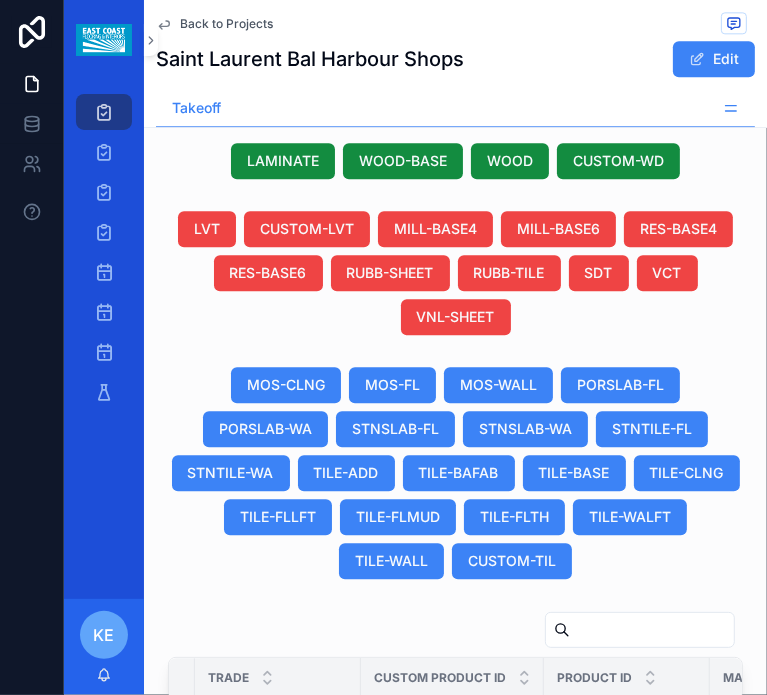 click on "Projects Bid Post Award Install Bid Calendar Post Award Calendar Install Calendar Contacts KE Kaizen Estimating Back to Projects [PROJECT NAME] Edit Takeoff Takeoff Pricing Schedule Generate Excel Project [PROJECT NAME] Due Date -- Project Type New Construction Second Product List -- Client [COMPANY] Architect [COMPANY] Designer -- Link to M2 Excel Open Excel Architect Address [CITY] [STATE] [POSTAL CODE], [STATE] Project Address [ADDRESS] [CITY], [STATE], [COUNTRY] Designer Address , Bid Status Takeoff Finish Schedule STAIRS-CPT STAIRS-LAM STAIRS-LVT STAIRS-RUB STAIRS-TIL STAIRS-TRD STAIRS-WD FLASH DEMO-CPTDS DEMO-CPTGD DEMO-CPTTP DEMO-RES DEMO-TILE DEMO-WOOD LAB-LABOR MISC ATTIC-BASE ATTIC-CPT ATTIC-LVT ATTIC-RUBS ATTIC-RUBT ATTIC-SDT ATTIC-TILE ATTIC-VCT ATTIC-VNLS ATTIC-WOOD PREFAB-BEN PREFAB-CU5 PREFAB-CU8 PREFAB-NIC PREFAB-SHO ANTIFRACT CRACKSOUND PLYWOOD SOUND-LVT SOUND-WOOD WATERPROOF SCHLUTER TRIM-RES TRIM-STN MOISTURE PREP RAMPING SELFLEVEL CONC-POL CONC-SEAL CONC-STAIN EPOXY PROTECT TREAD CURBS" at bounding box center (455, -586) 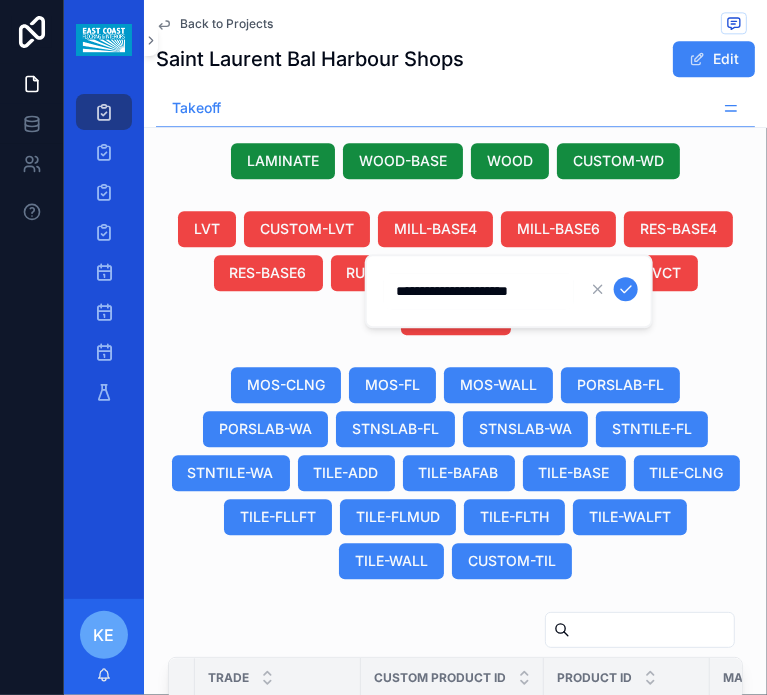 scroll, scrollTop: 0, scrollLeft: 0, axis: both 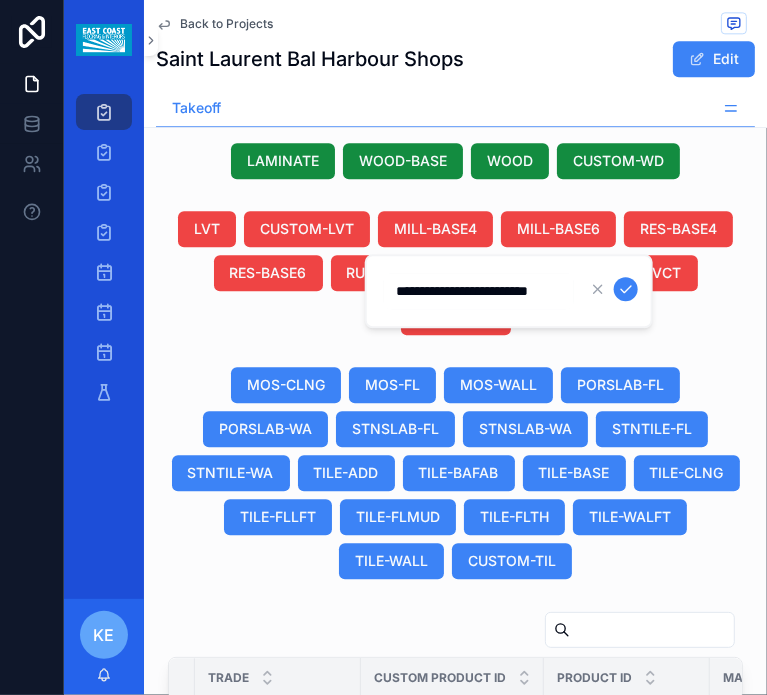 type on "**********" 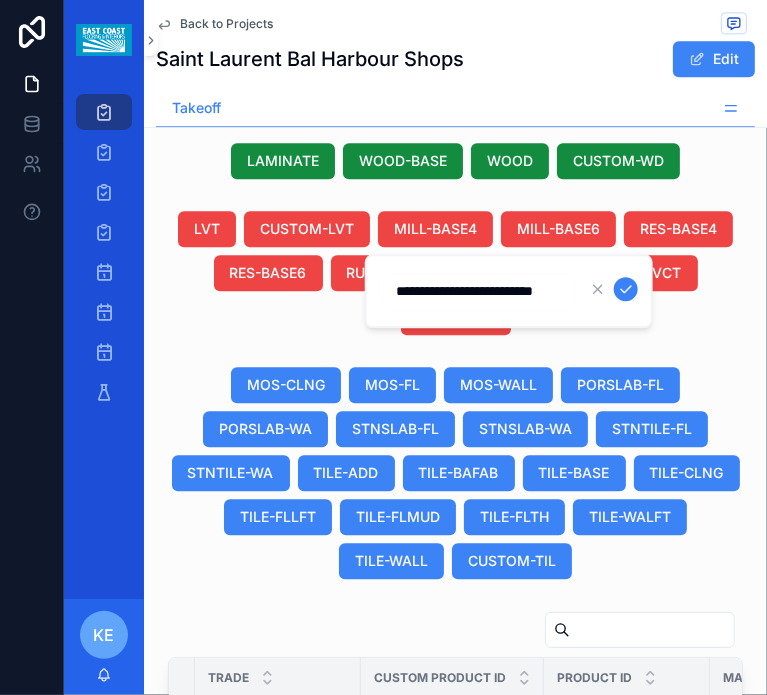 scroll, scrollTop: 0, scrollLeft: 28, axis: horizontal 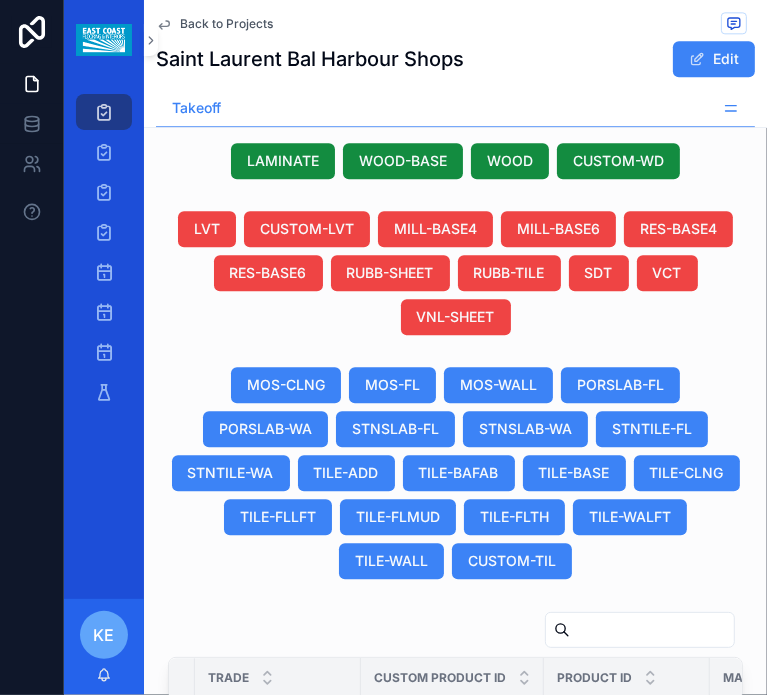 click on "CP-04 Area Rug 30'11"X13'6"" at bounding box center [452, 904] 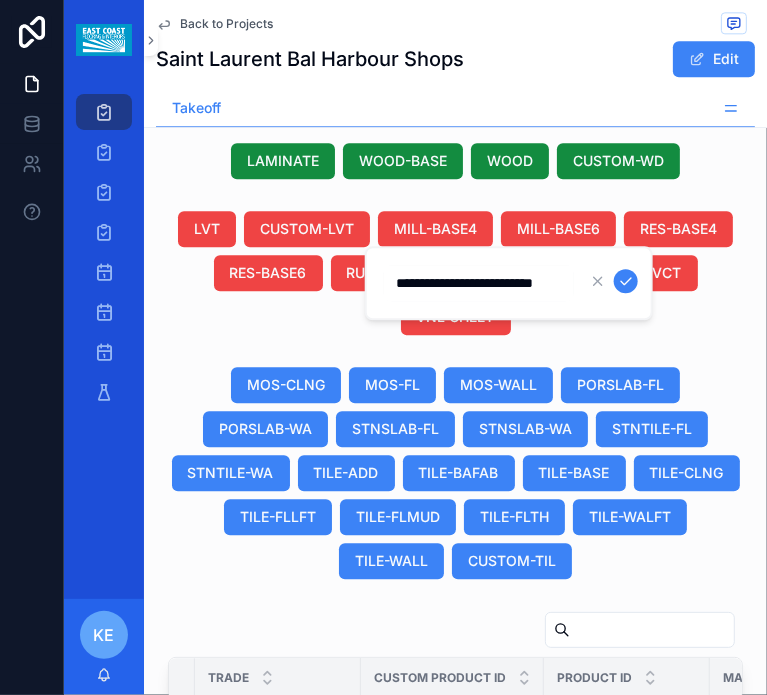 scroll, scrollTop: 0, scrollLeft: 28, axis: horizontal 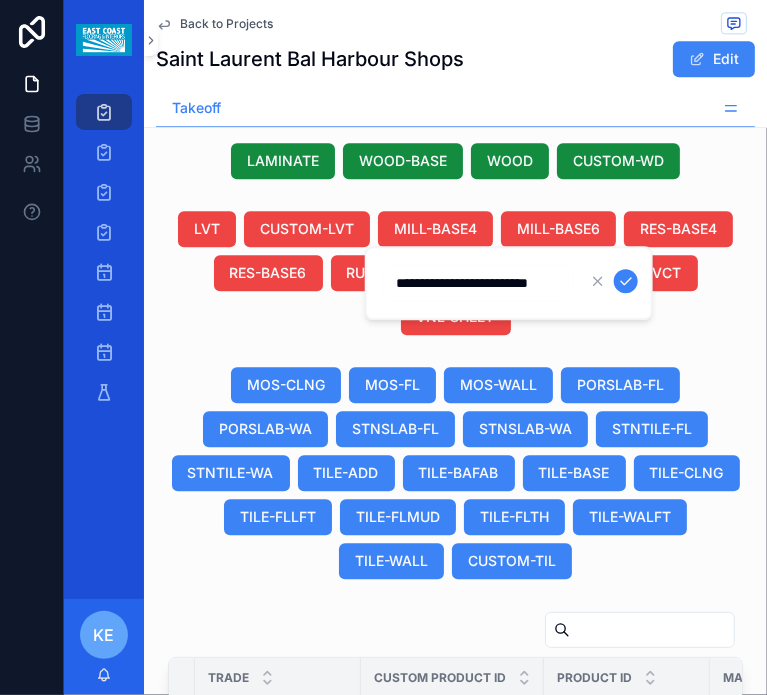 type on "**********" 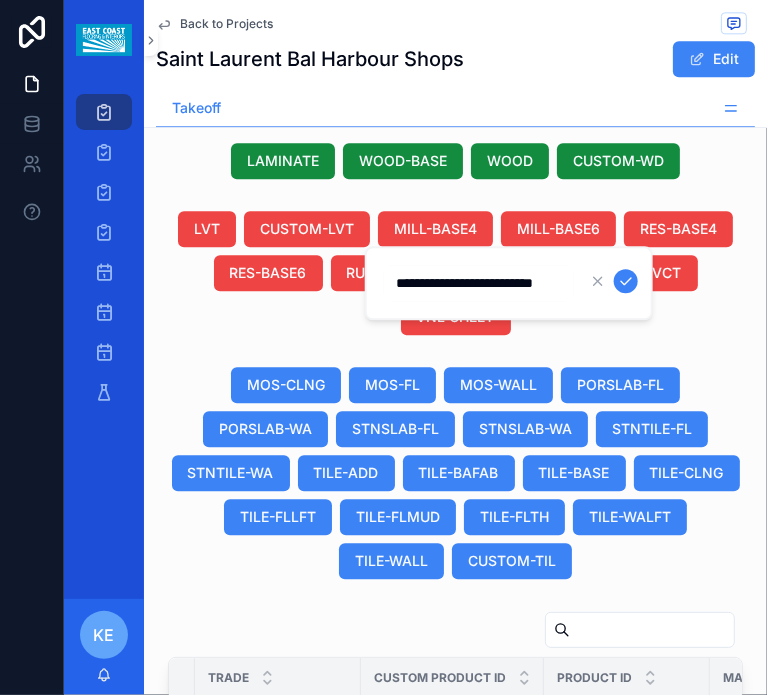 click at bounding box center [626, 281] 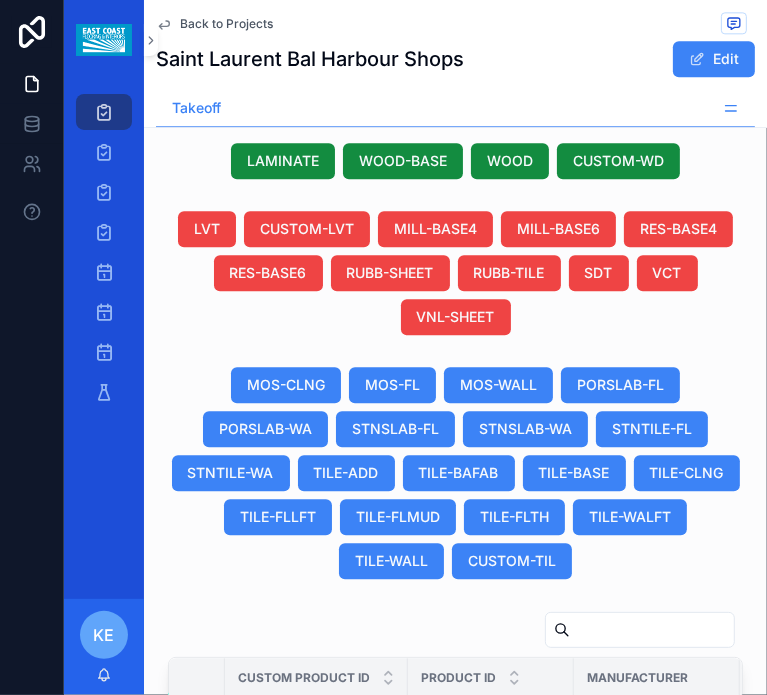 scroll, scrollTop: 839, scrollLeft: 607, axis: both 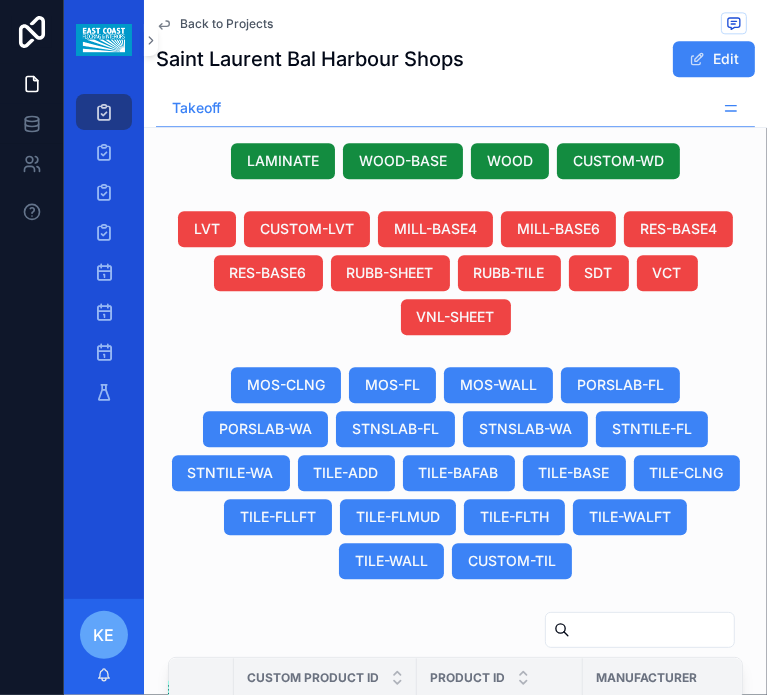 click on "--" at bounding box center [325, 888] 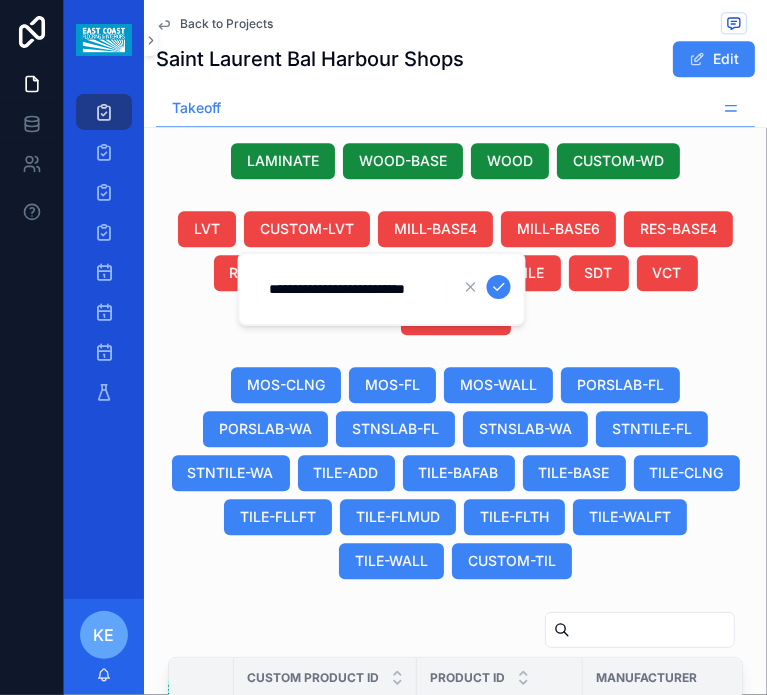 scroll, scrollTop: 0, scrollLeft: 24, axis: horizontal 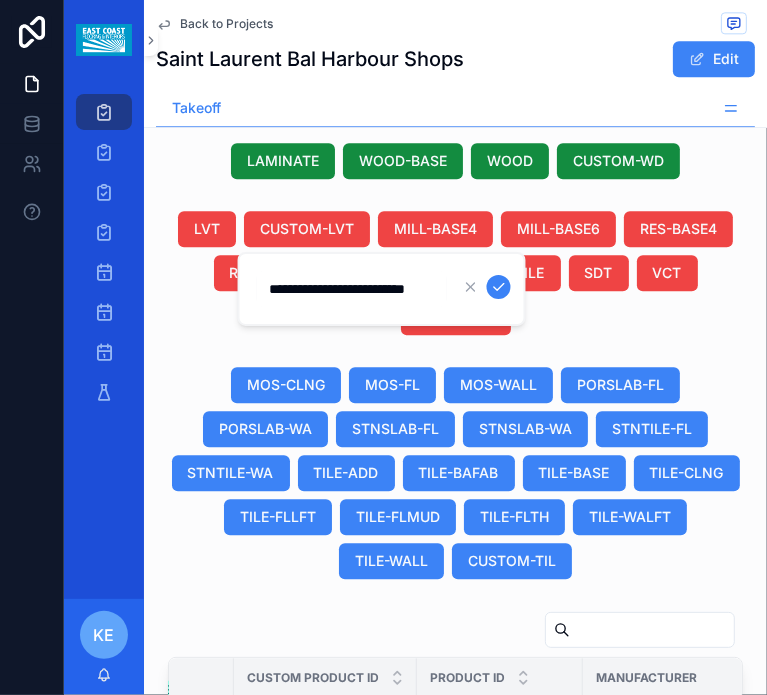 type on "**********" 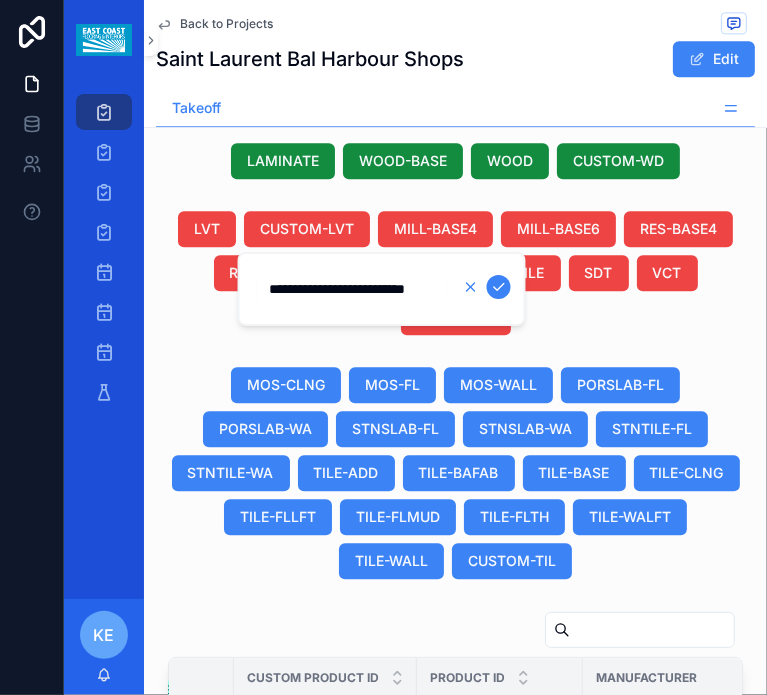 click 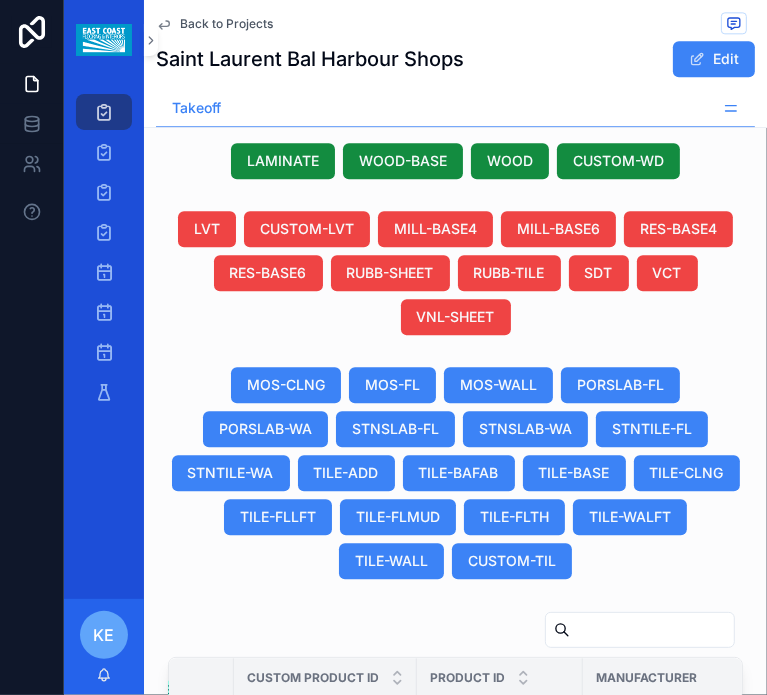 click on "--" at bounding box center [325, 819] 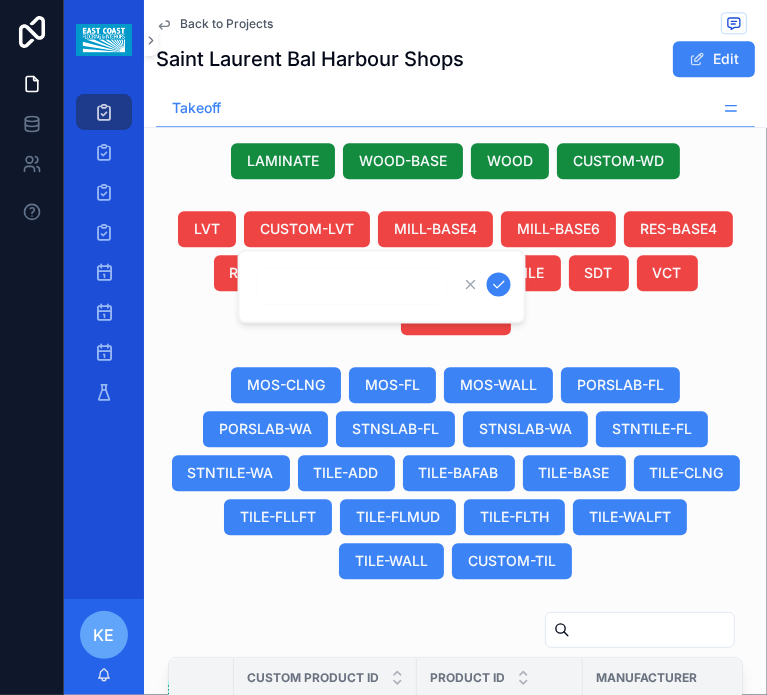 scroll, scrollTop: 705, scrollLeft: 607, axis: both 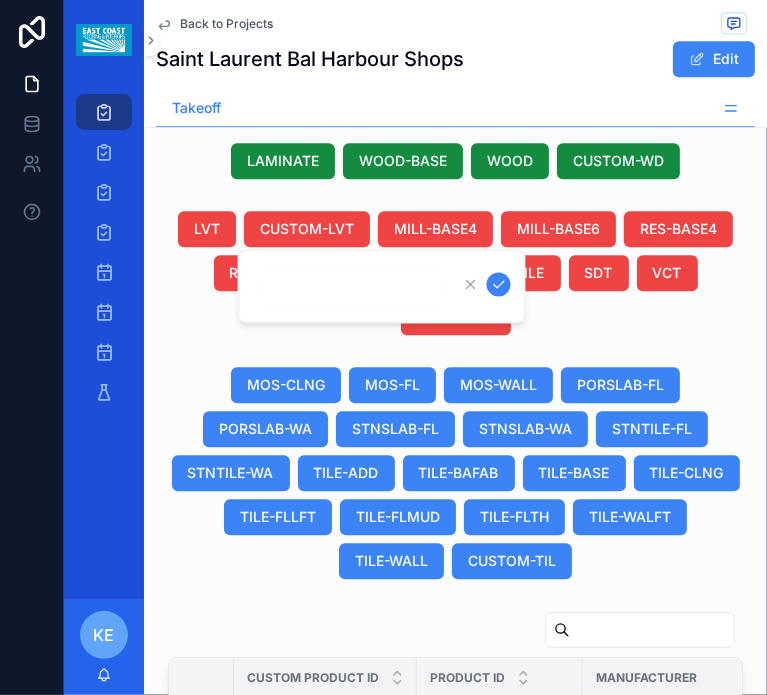 click on "Showing [NUMBER] of [NUMBER] results Previous Next" at bounding box center (455, 1155) 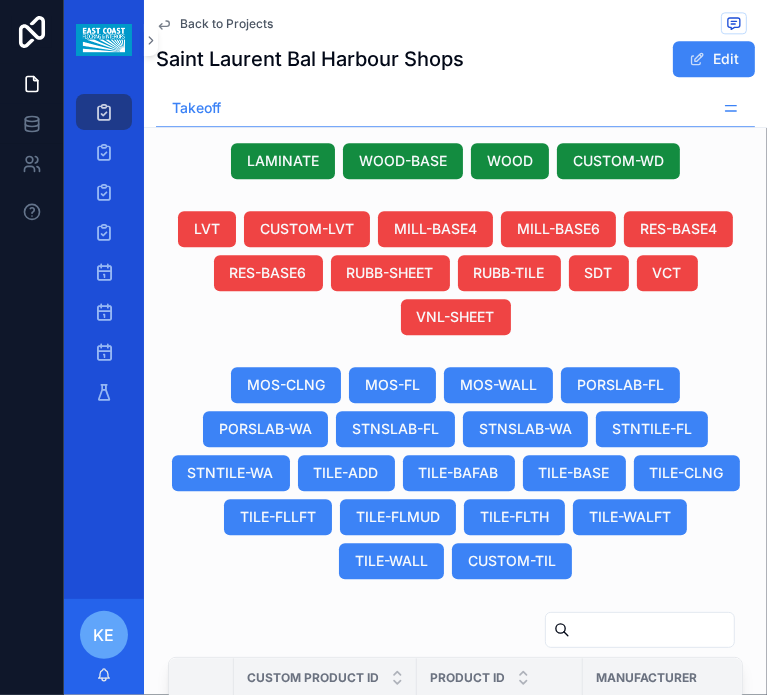 scroll, scrollTop: 605, scrollLeft: 607, axis: both 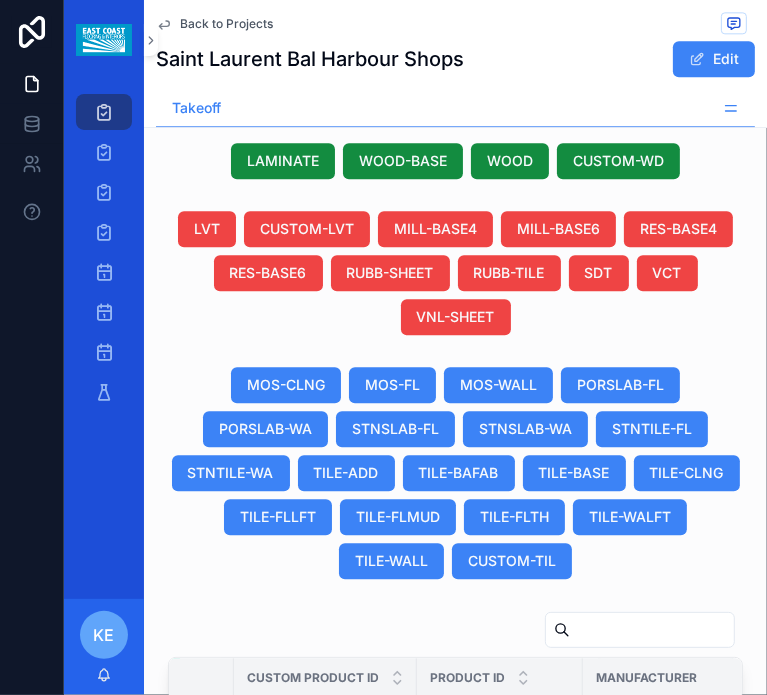 click on "--" at bounding box center [325, 856] 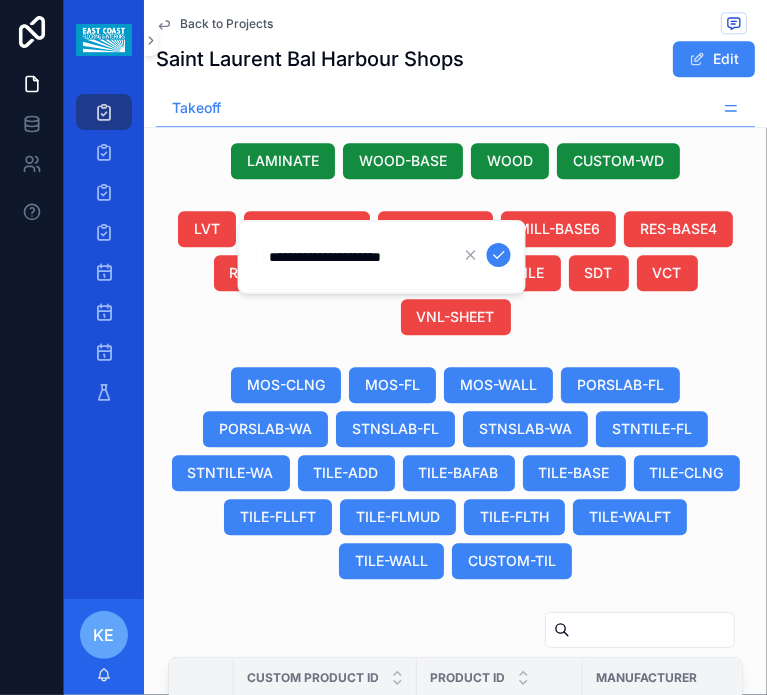 scroll, scrollTop: 0, scrollLeft: 0, axis: both 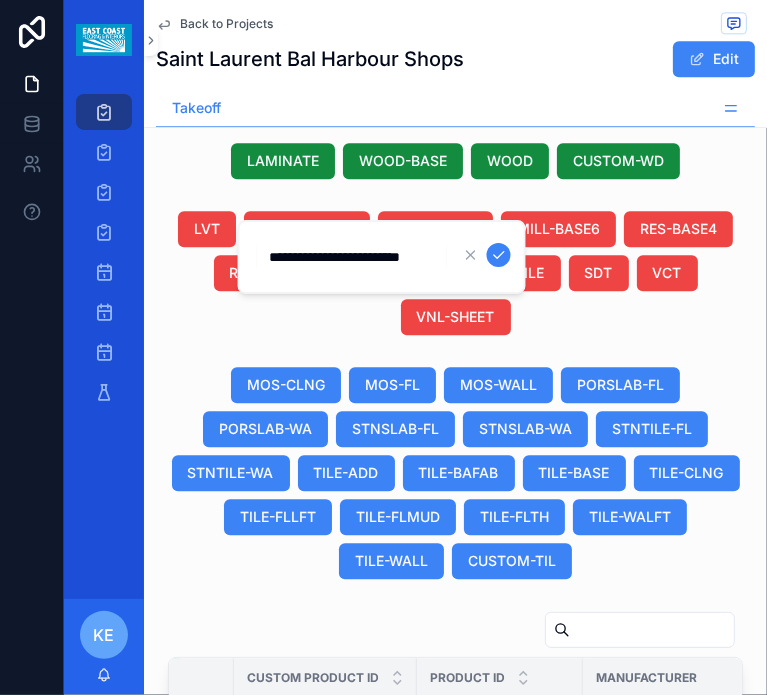type on "**********" 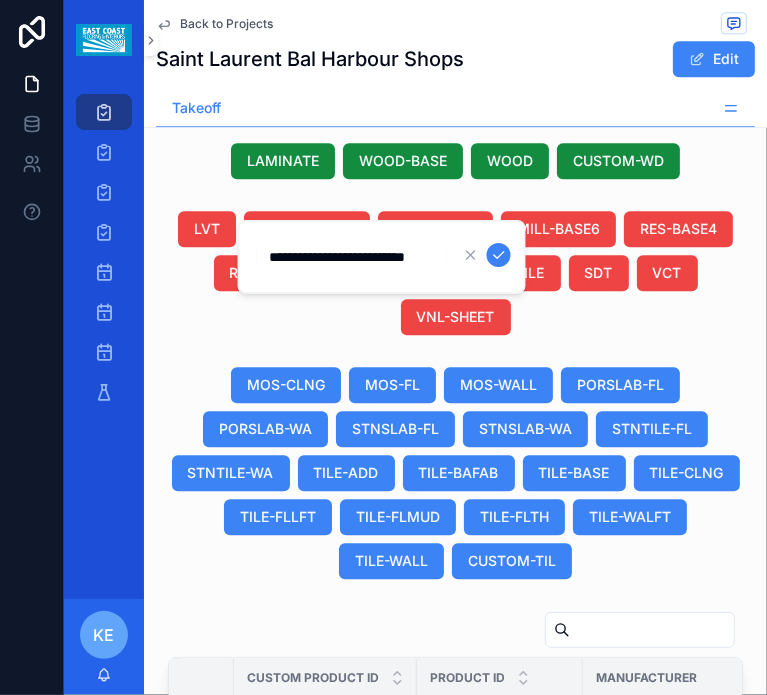 scroll, scrollTop: 0, scrollLeft: 27, axis: horizontal 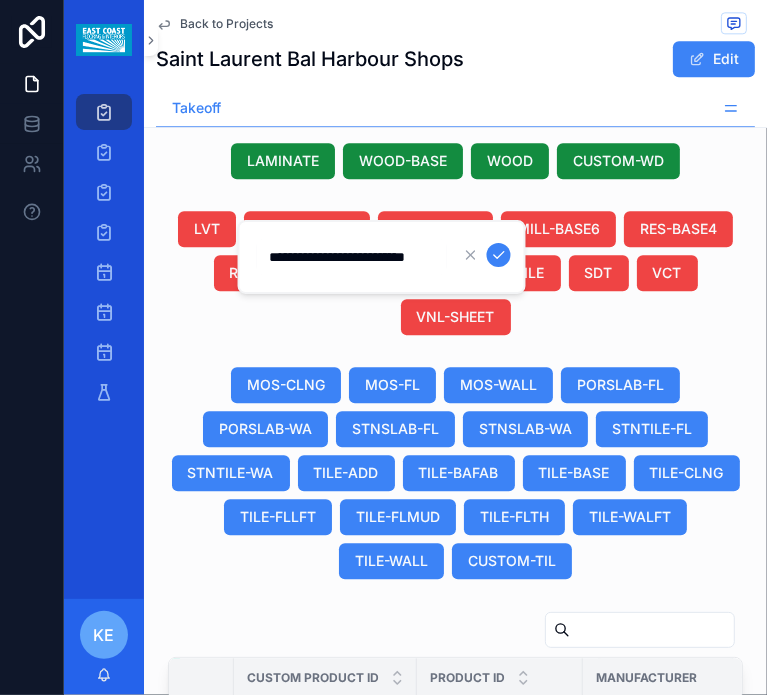 click at bounding box center [499, 255] 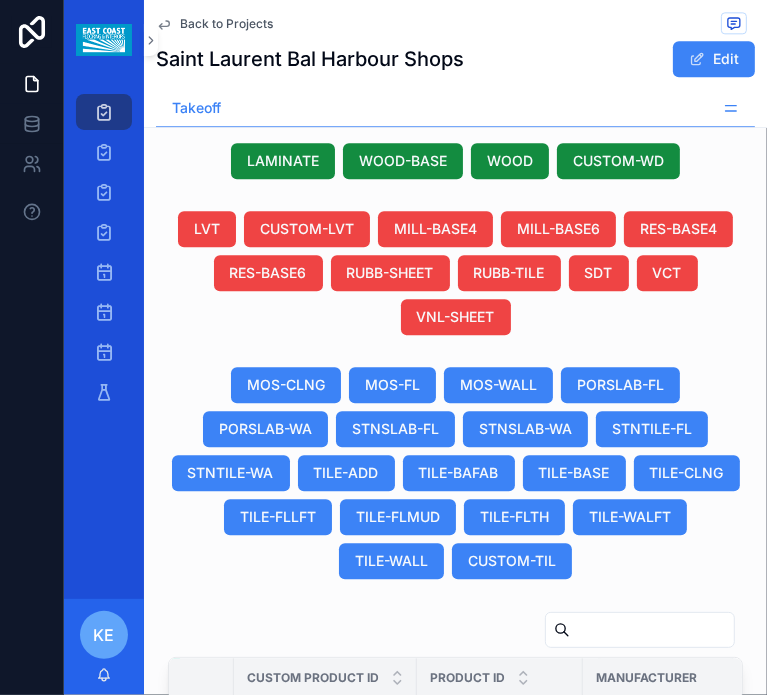 click on "CP-04 Area Rug 10'5"X20'11" CP-04 Area Rug 10'5"X20'11"" at bounding box center (325, 855) 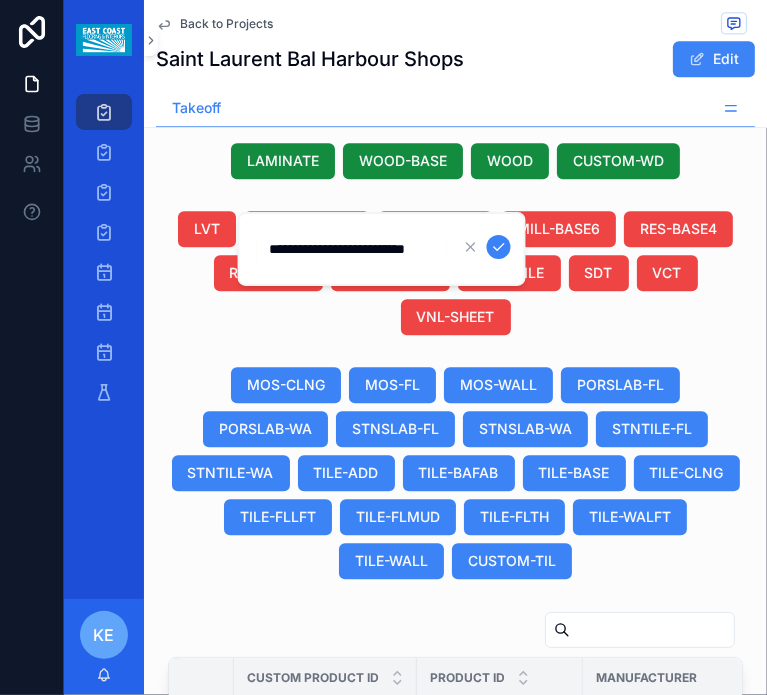 scroll, scrollTop: 0, scrollLeft: 27, axis: horizontal 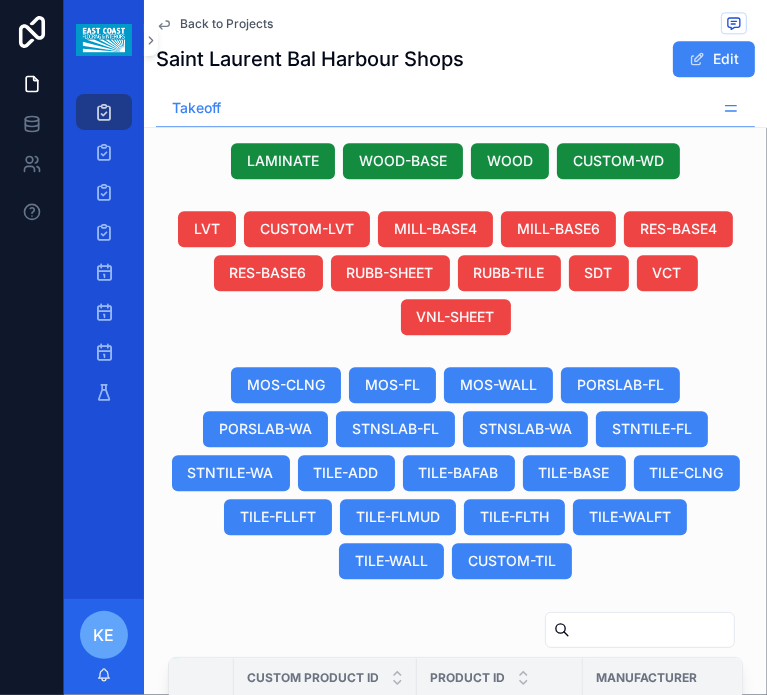 click on "CP-04 Area Rug 10'5"X20'11"" at bounding box center (325, 856) 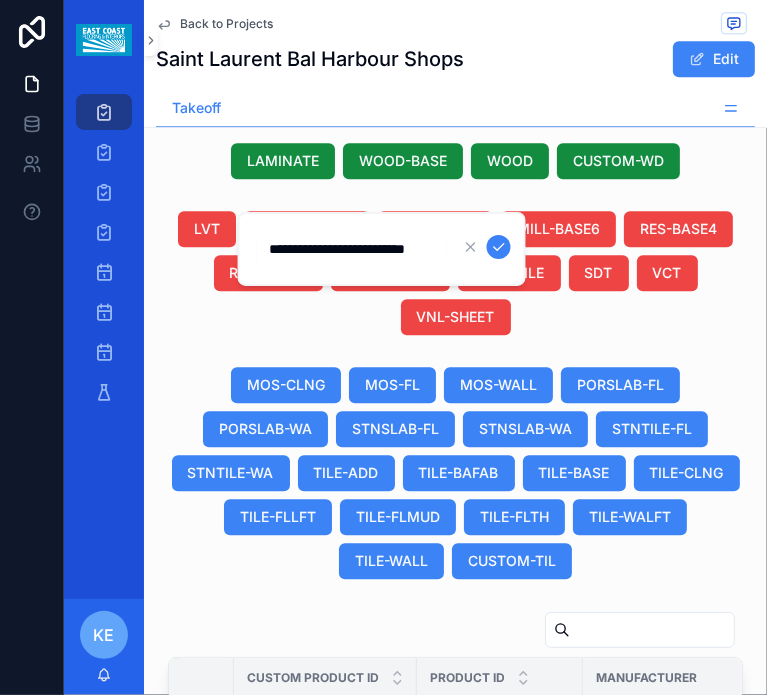 scroll, scrollTop: 0, scrollLeft: 27, axis: horizontal 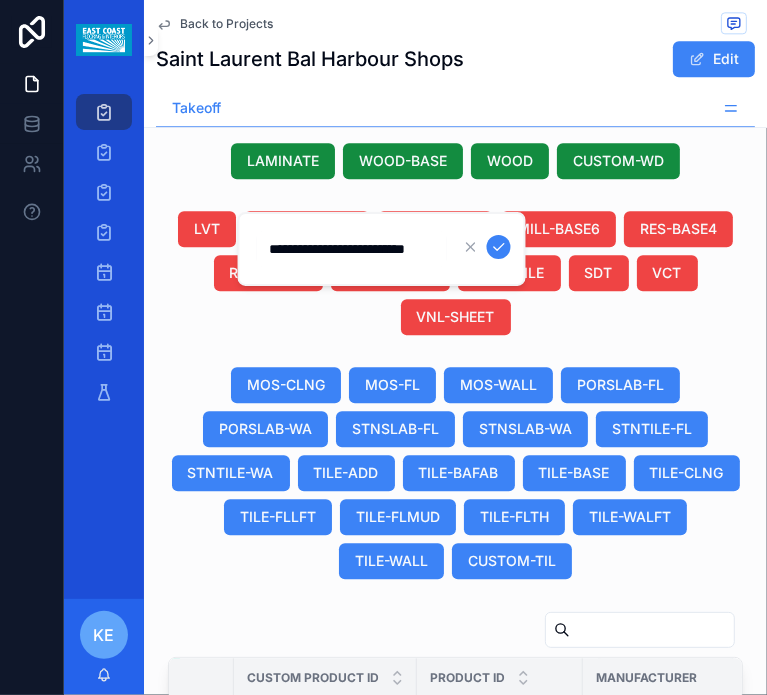 drag, startPoint x: 280, startPoint y: 250, endPoint x: 296, endPoint y: 283, distance: 36.67424 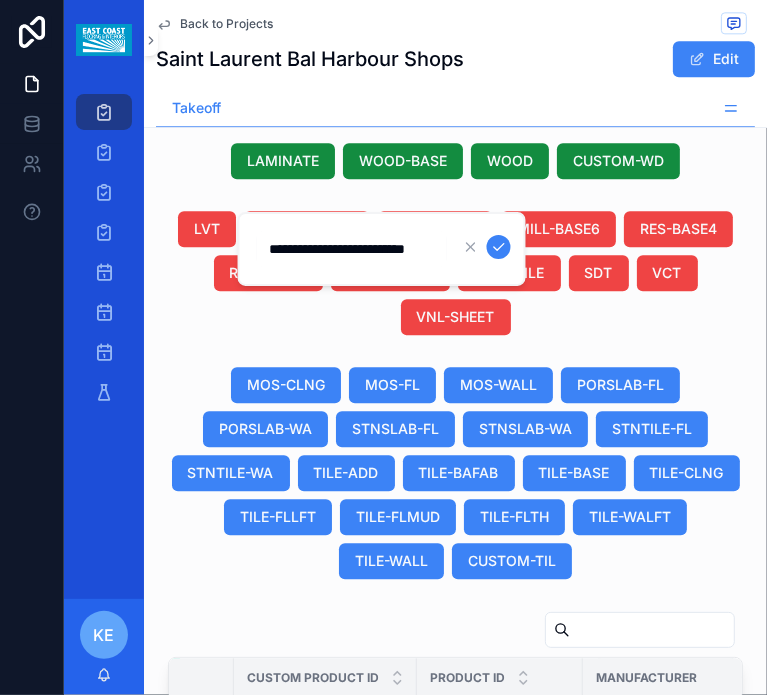 click on "**********" at bounding box center (352, 249) 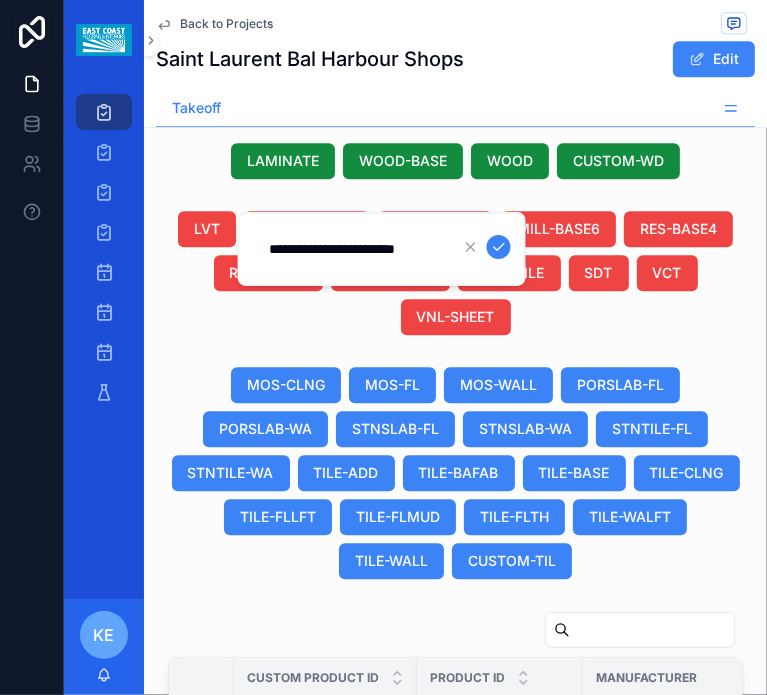 scroll, scrollTop: 0, scrollLeft: 9, axis: horizontal 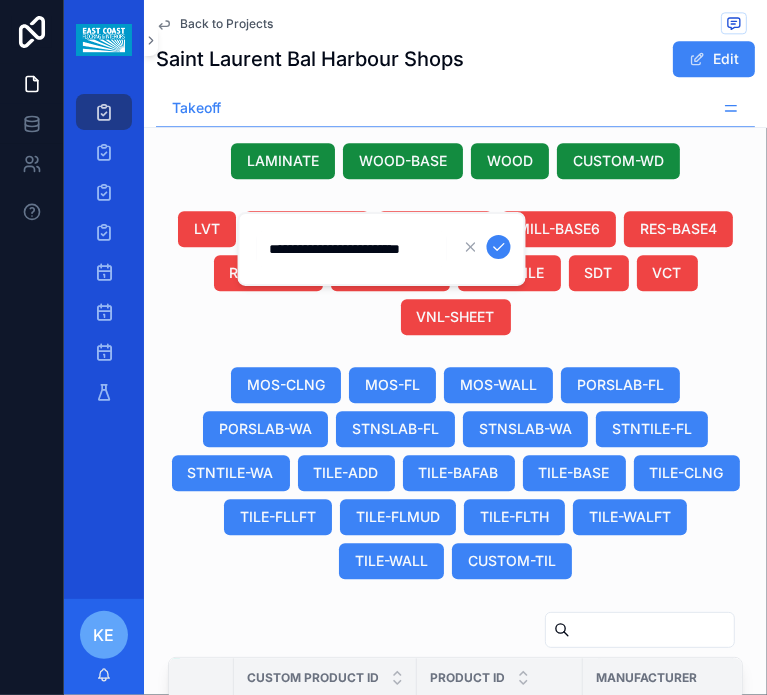 type on "**********" 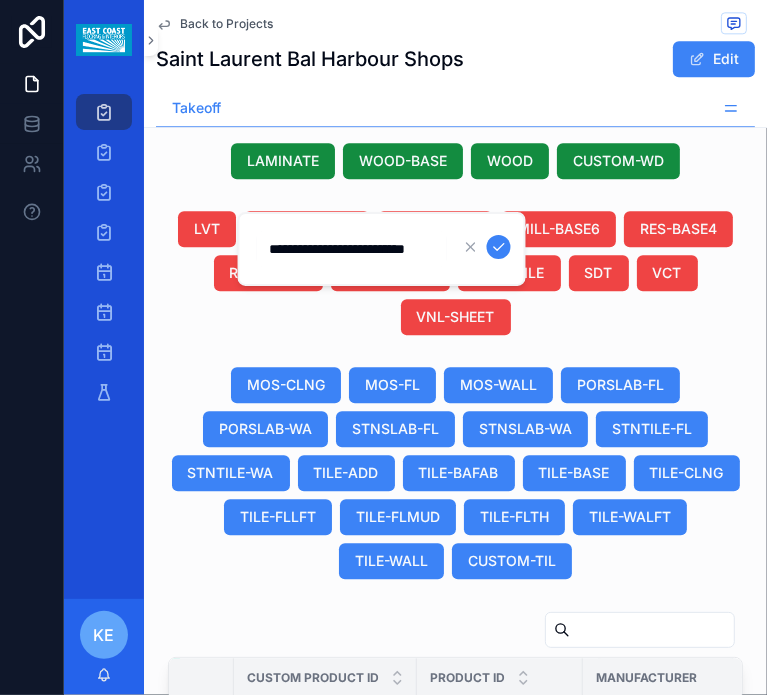 click at bounding box center [499, 247] 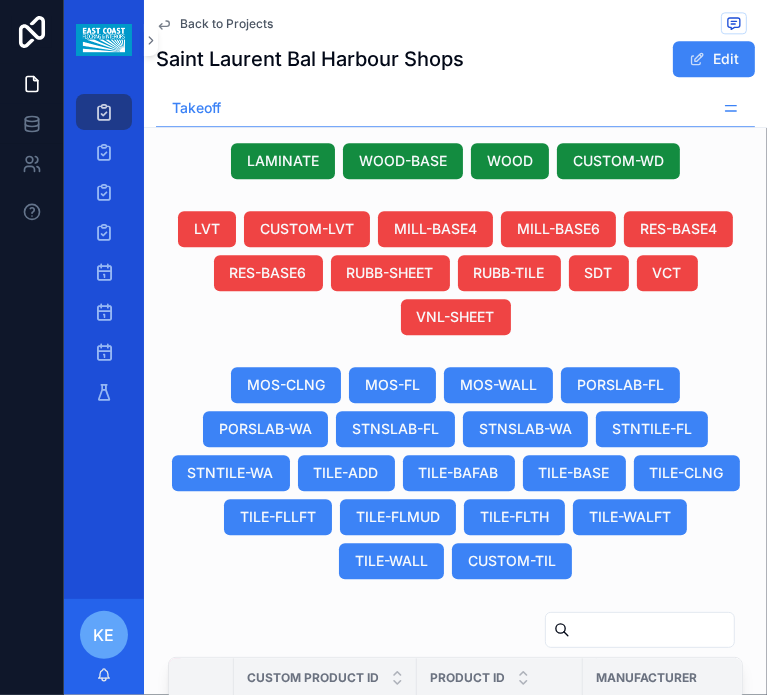 scroll, scrollTop: 839, scrollLeft: 607, axis: both 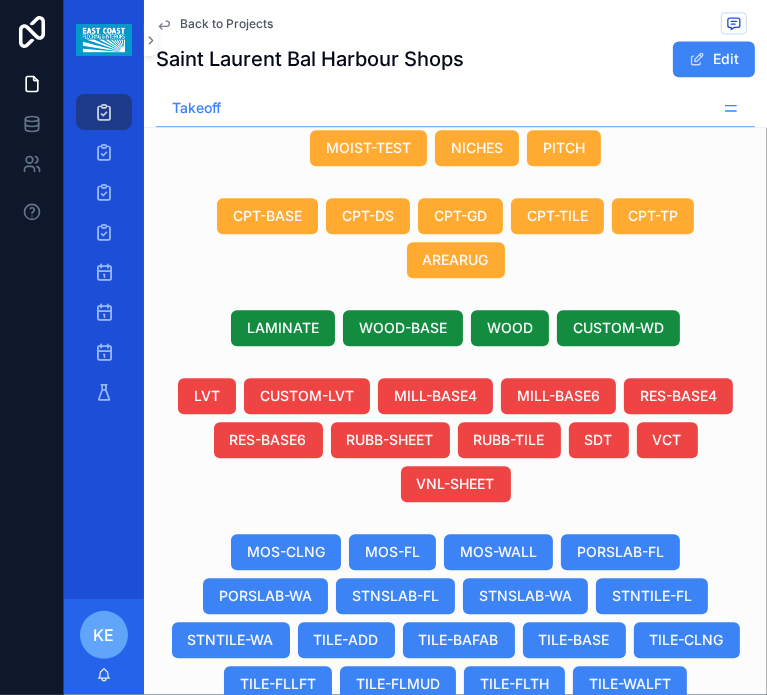 click on "1 1" at bounding box center [434, 902] 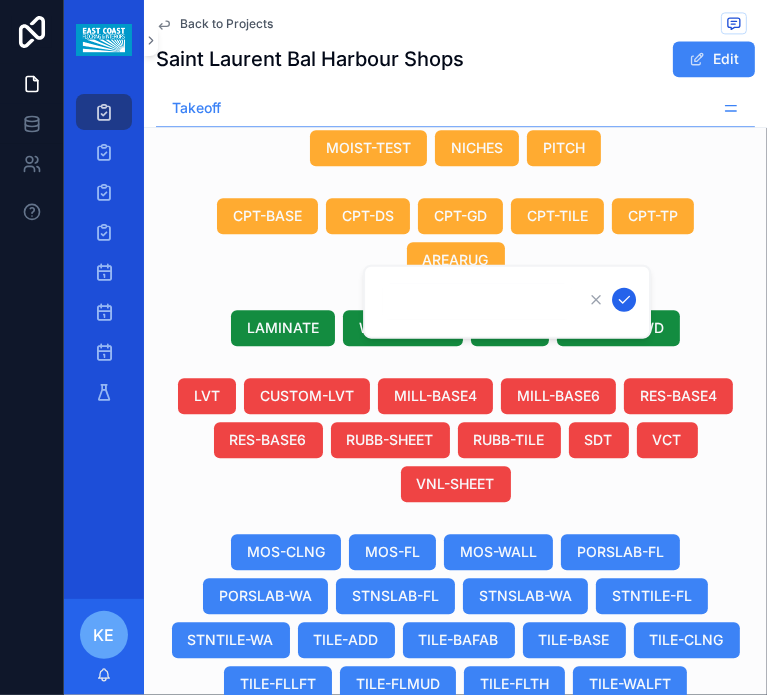 type 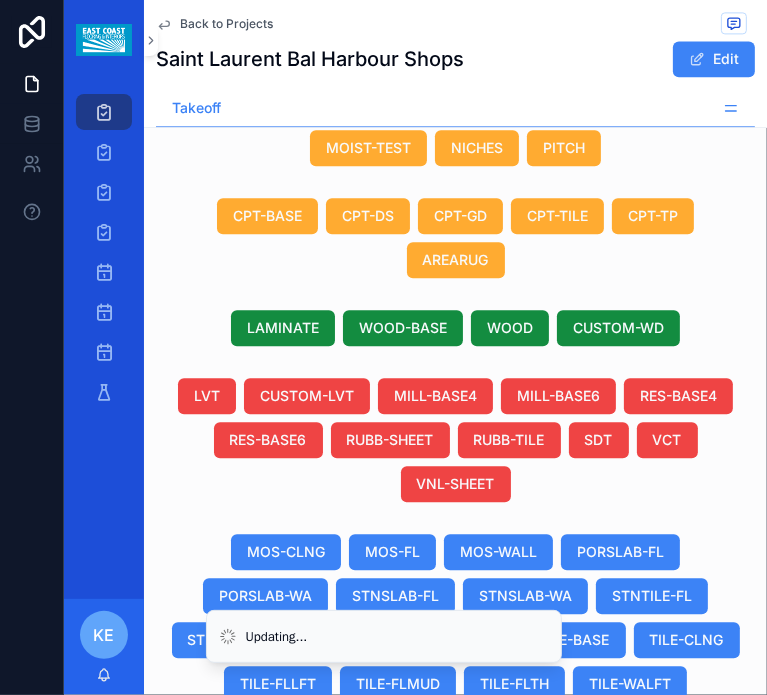 click on "Duplicate View Details" at bounding box center (619, 866) 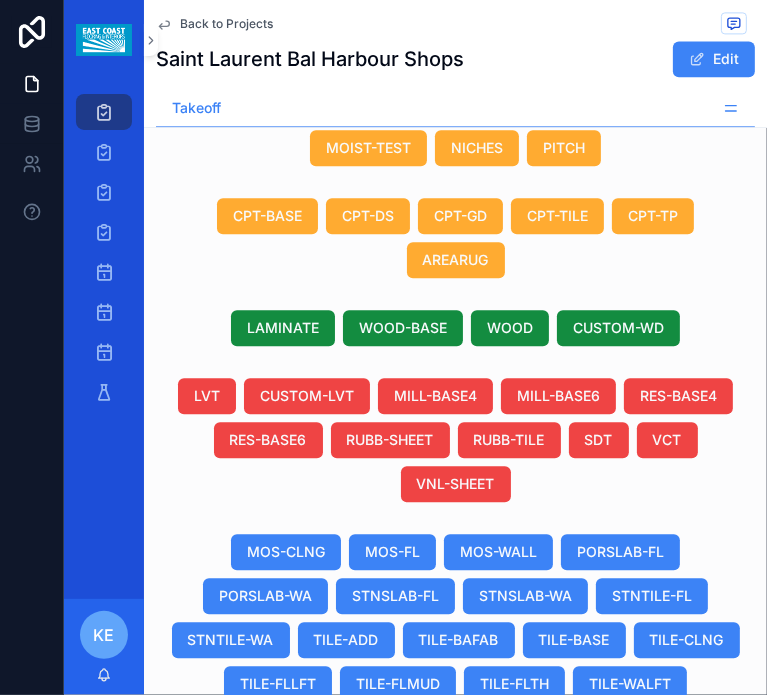 click on "WT" at bounding box center (592, 902) 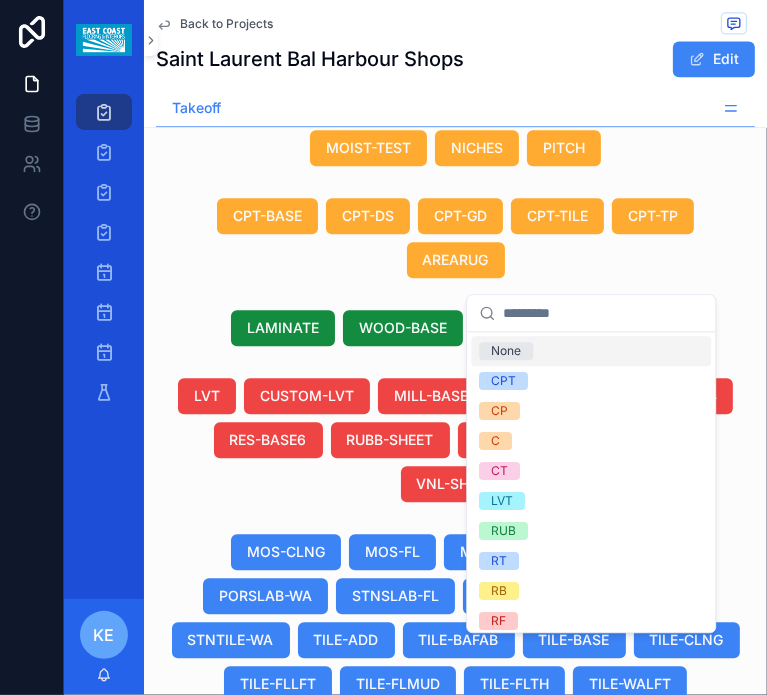 click on "None" at bounding box center (506, 351) 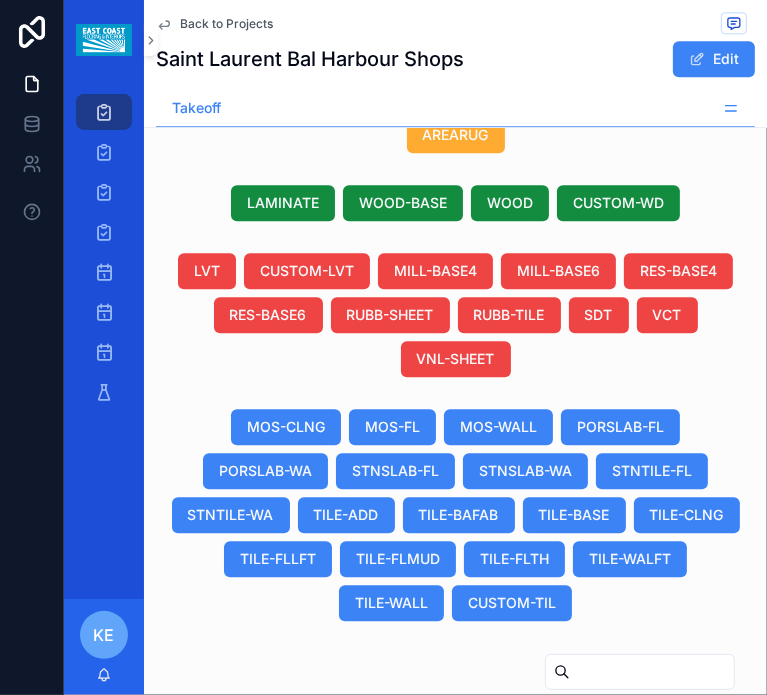 scroll, scrollTop: 2450, scrollLeft: 0, axis: vertical 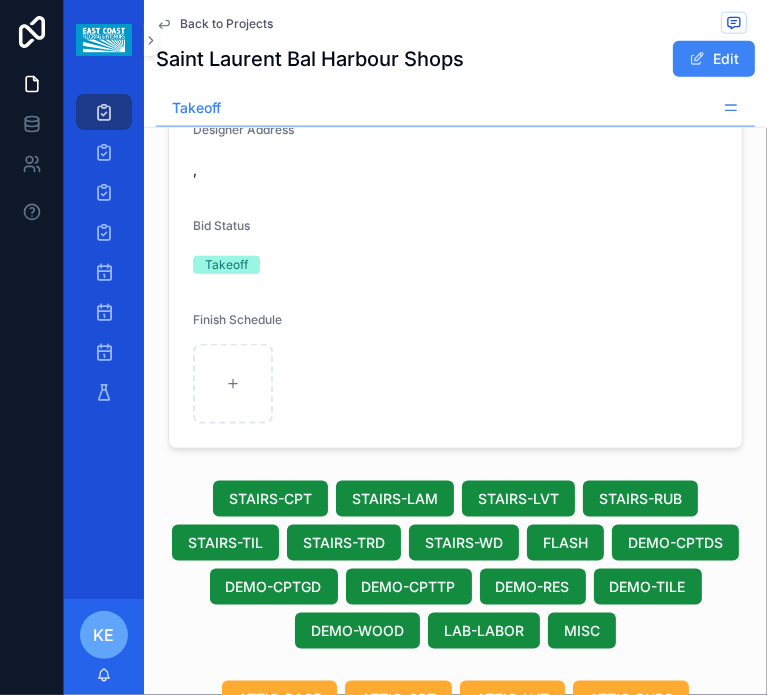 click on "WATERPROOF" at bounding box center [679, 1011] 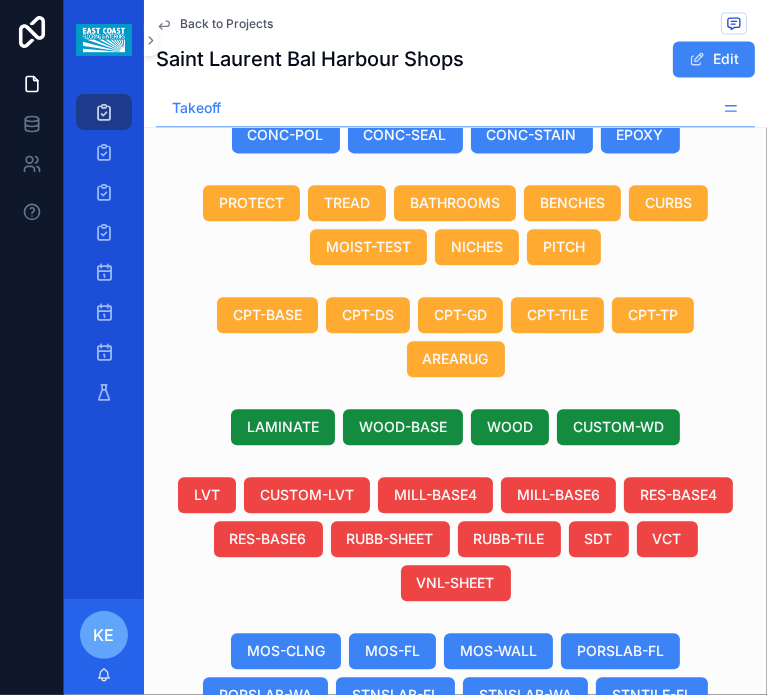 scroll, scrollTop: 2284, scrollLeft: 0, axis: vertical 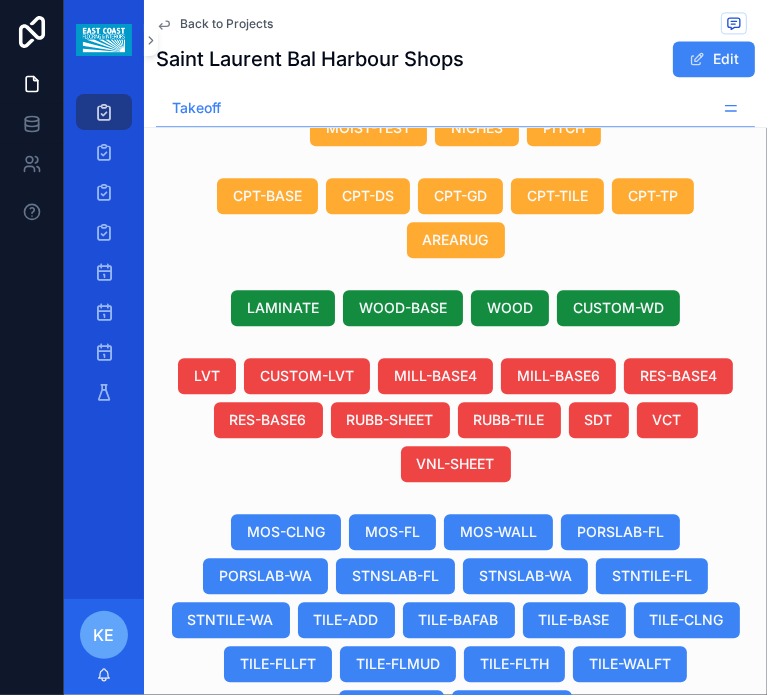 click on "6"" at bounding box center (467, 937) 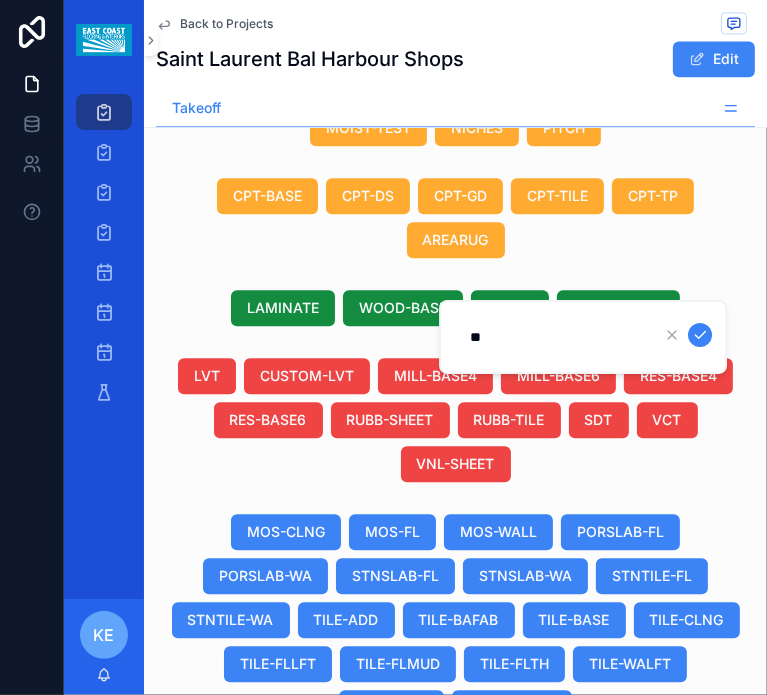drag, startPoint x: 505, startPoint y: 341, endPoint x: 484, endPoint y: 333, distance: 22.472204 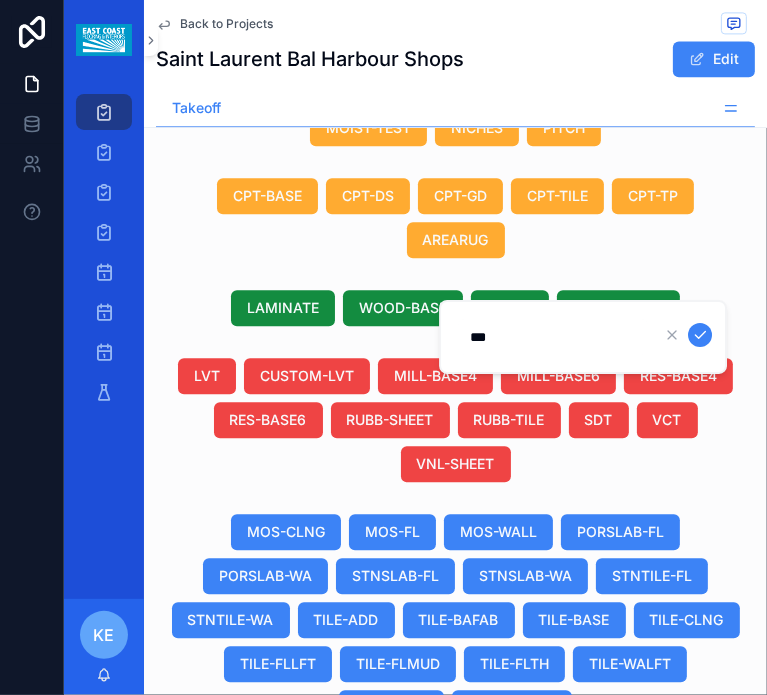 click at bounding box center (700, 335) 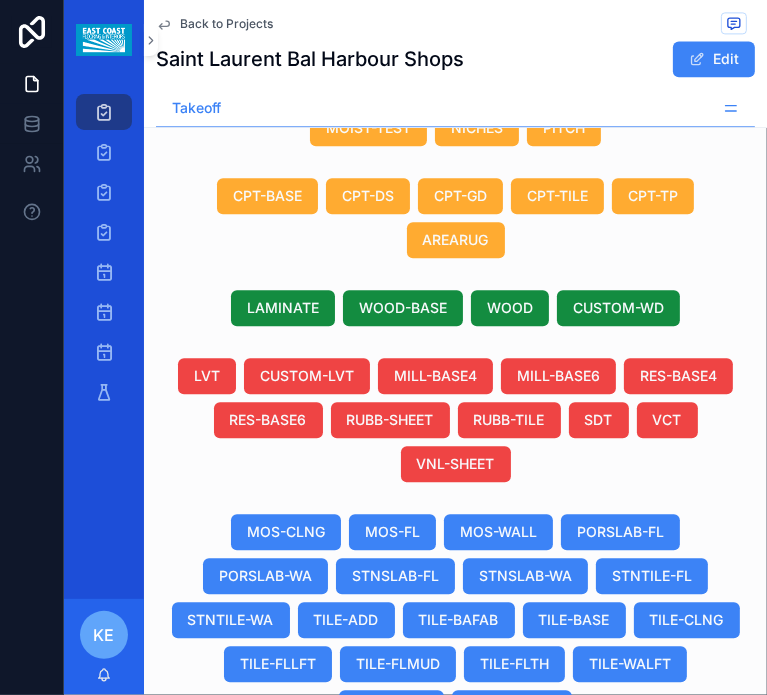 click on "12" 12"" at bounding box center (666, 937) 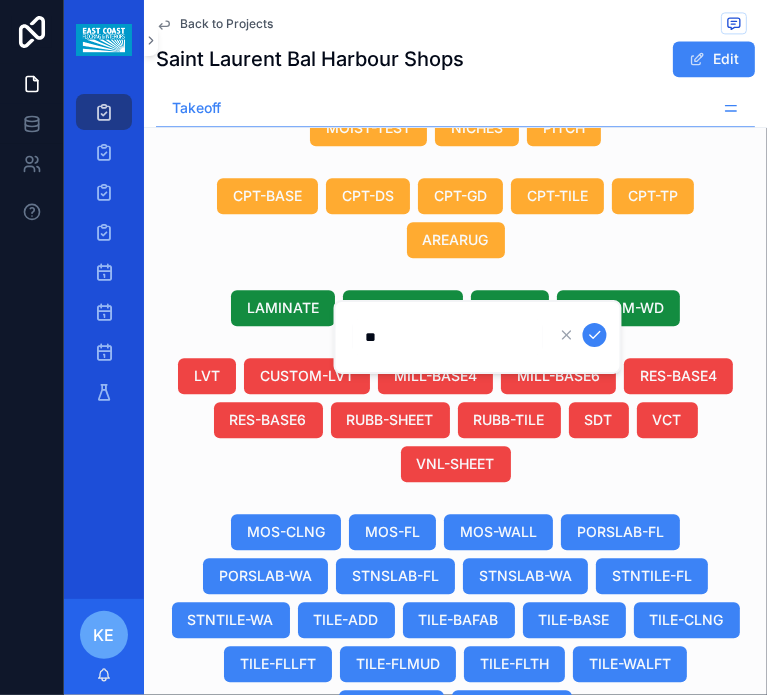type on "*" 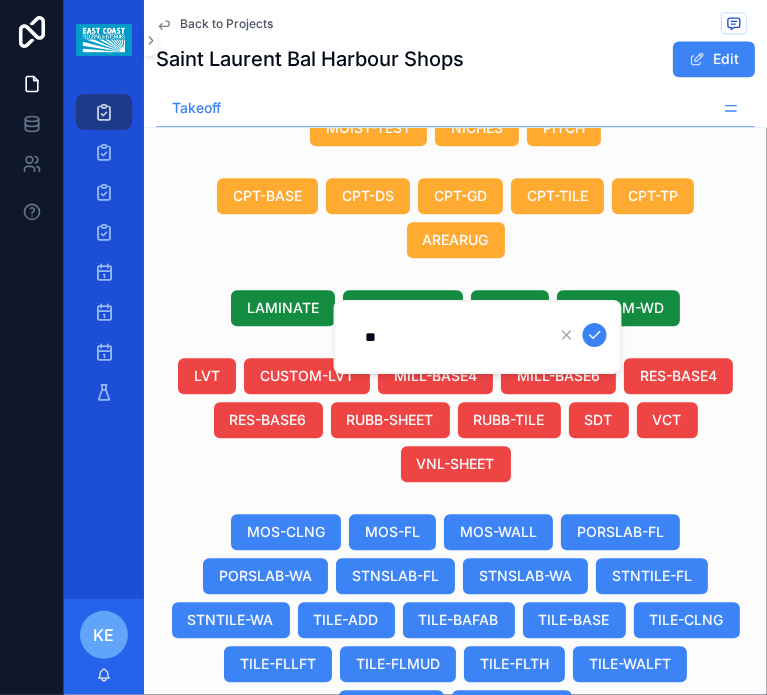 type on "***" 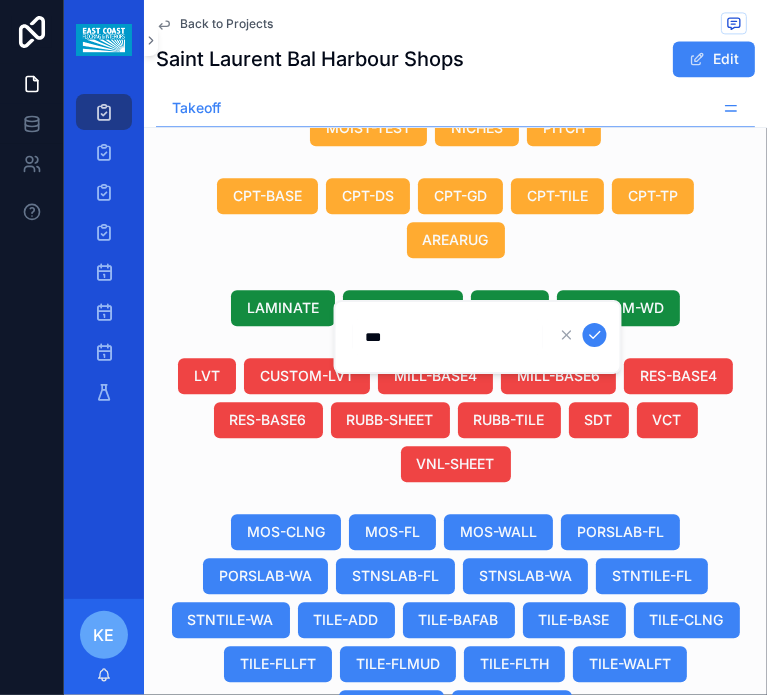 click at bounding box center [595, 335] 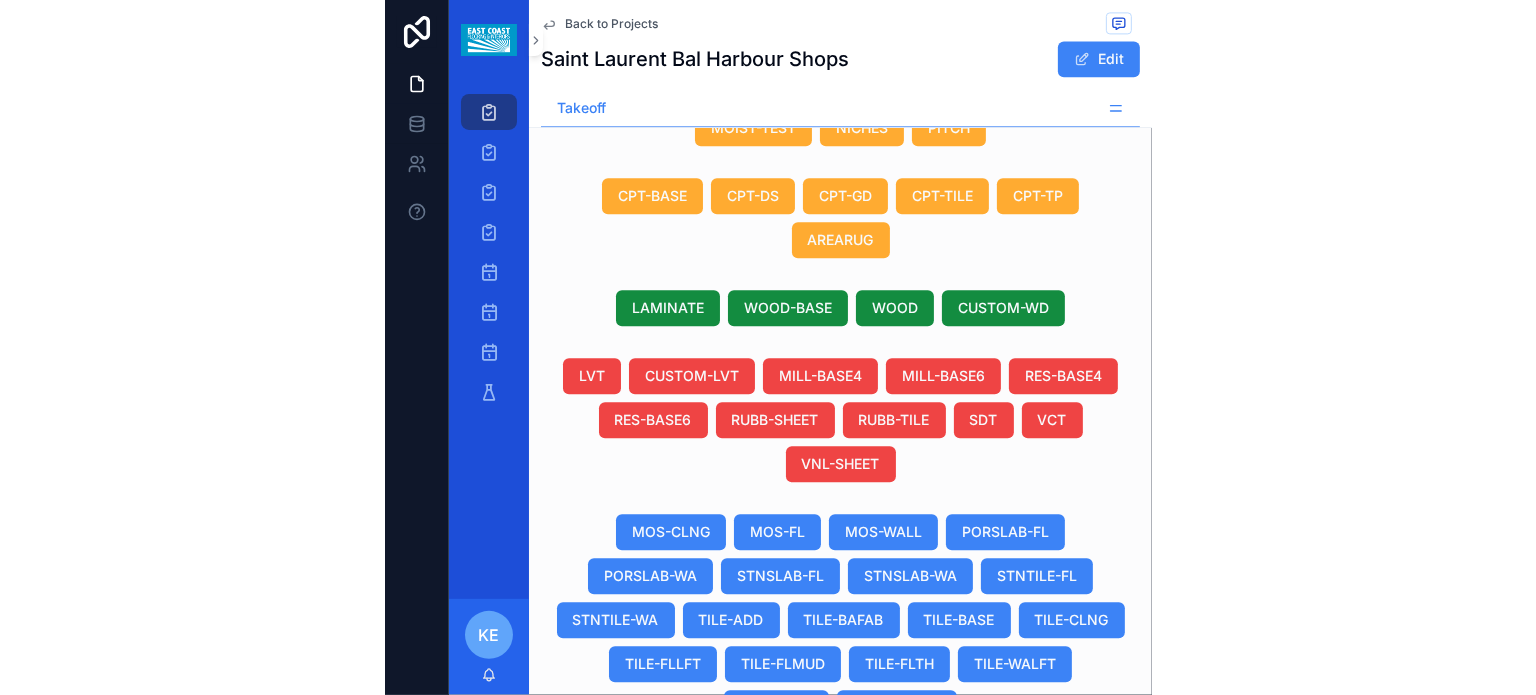 scroll, scrollTop: 0, scrollLeft: 988, axis: horizontal 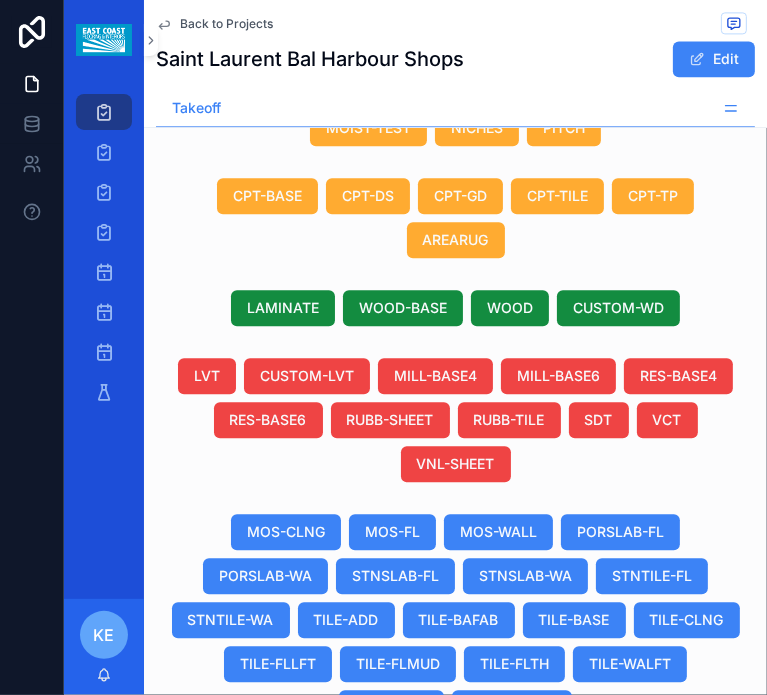 click on "--" at bounding box center [394, 937] 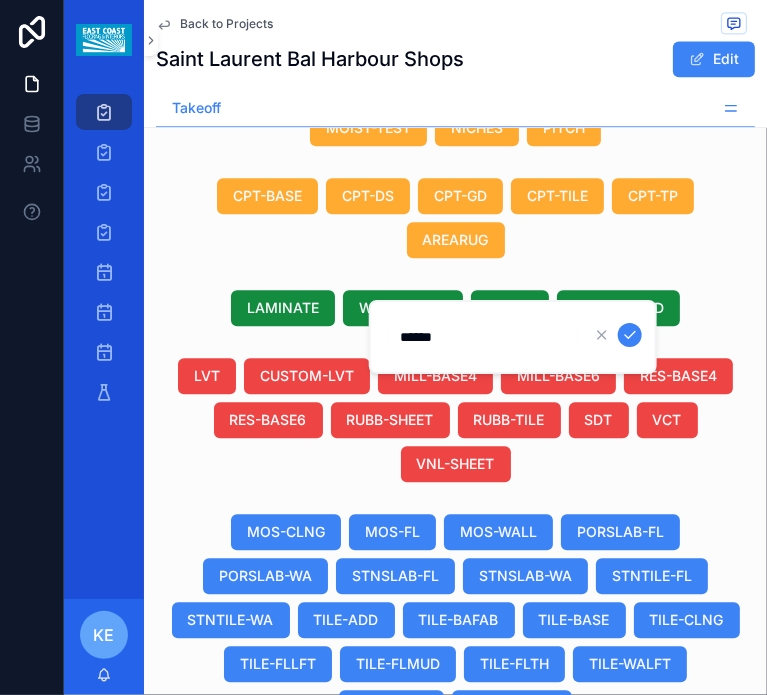 type on "*******" 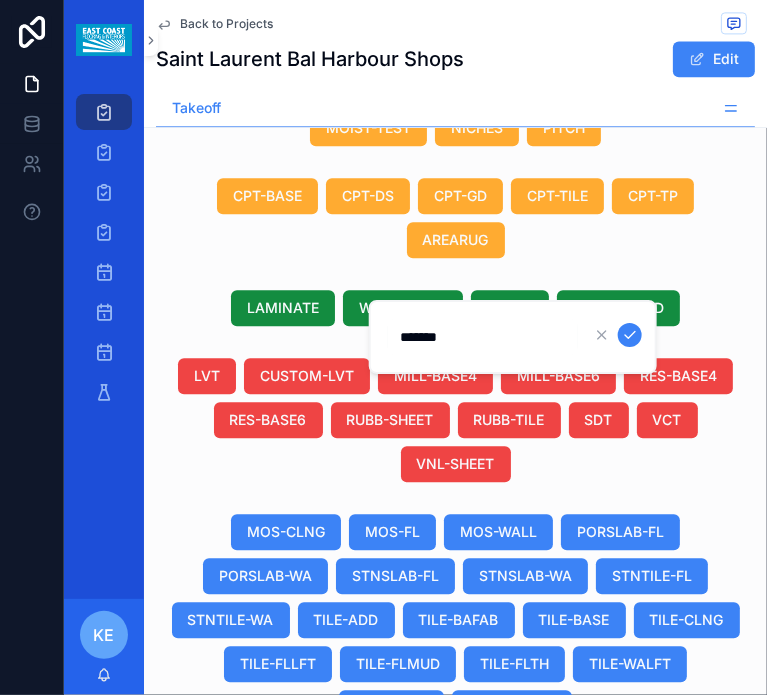 click at bounding box center (630, 335) 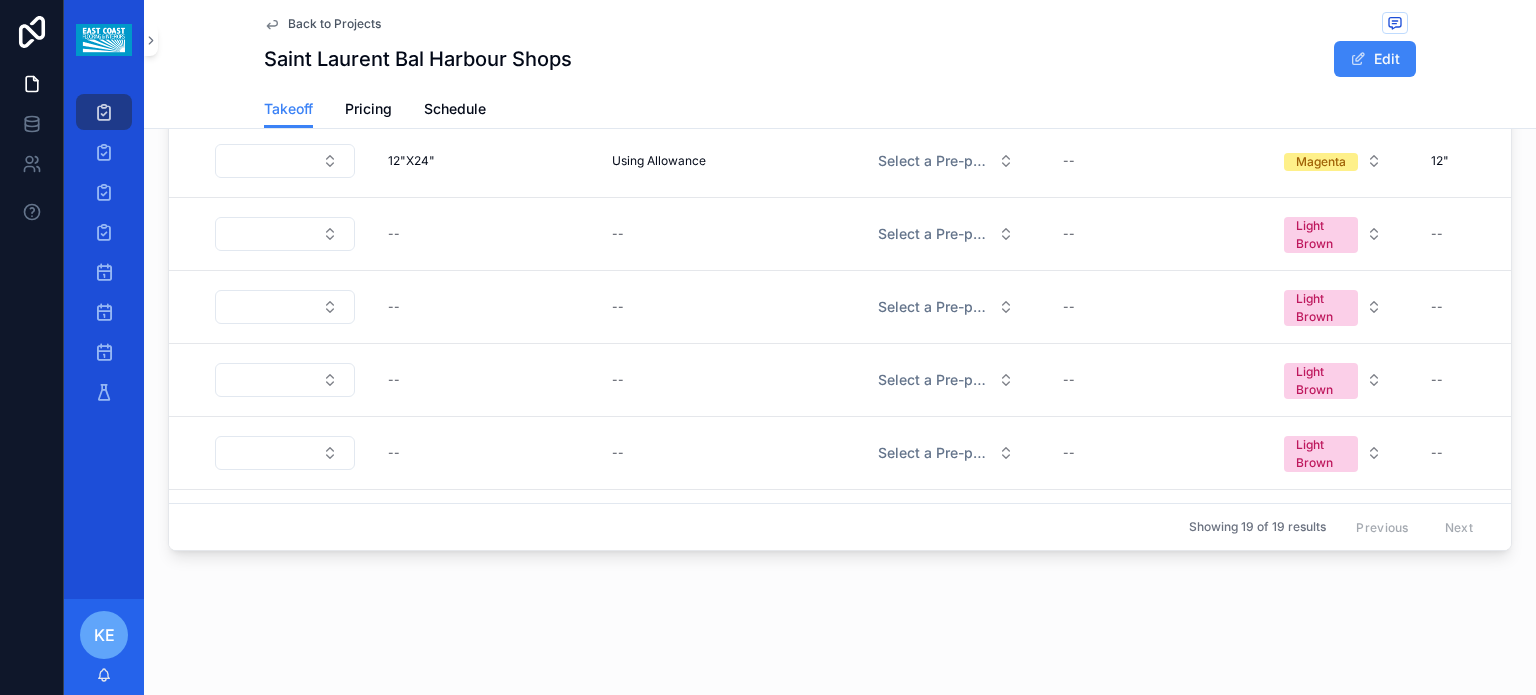 scroll, scrollTop: 1370, scrollLeft: 0, axis: vertical 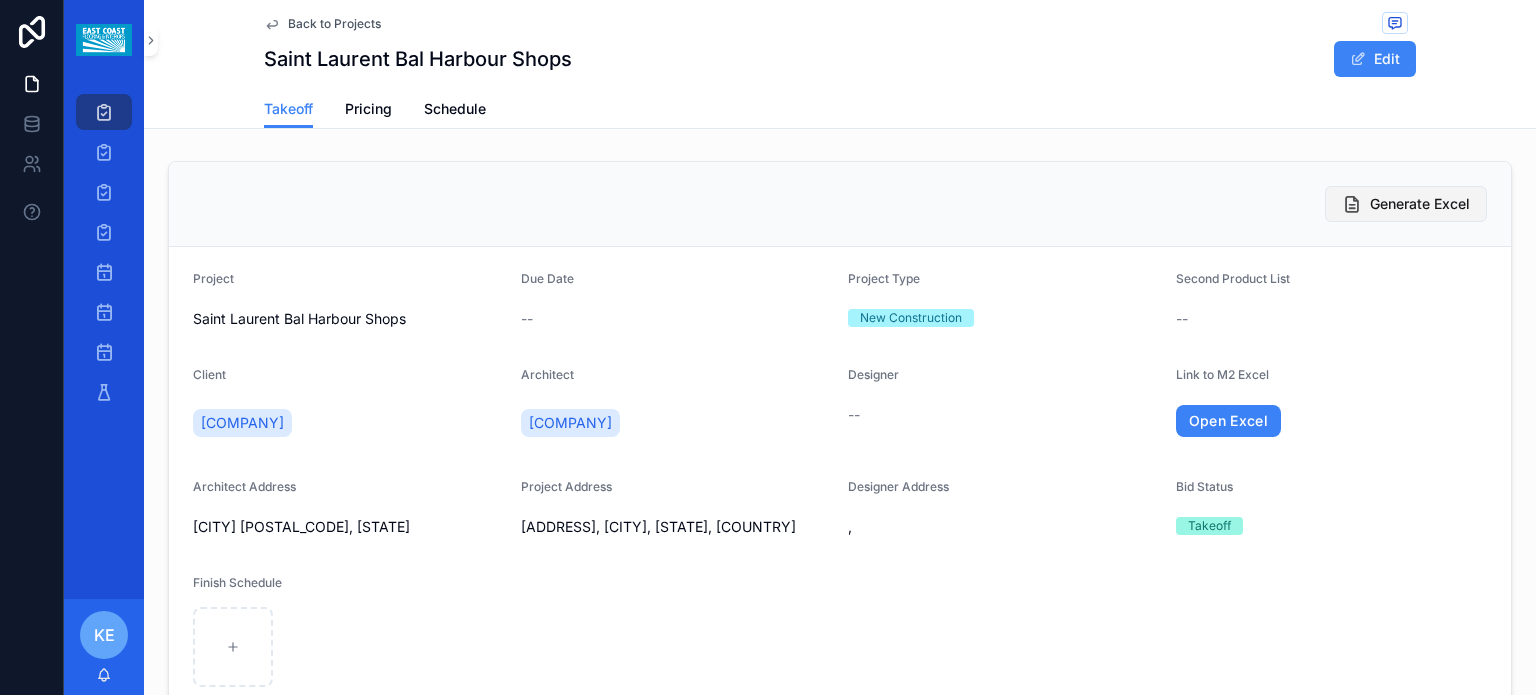 click on "Generate Excel" at bounding box center (1420, 204) 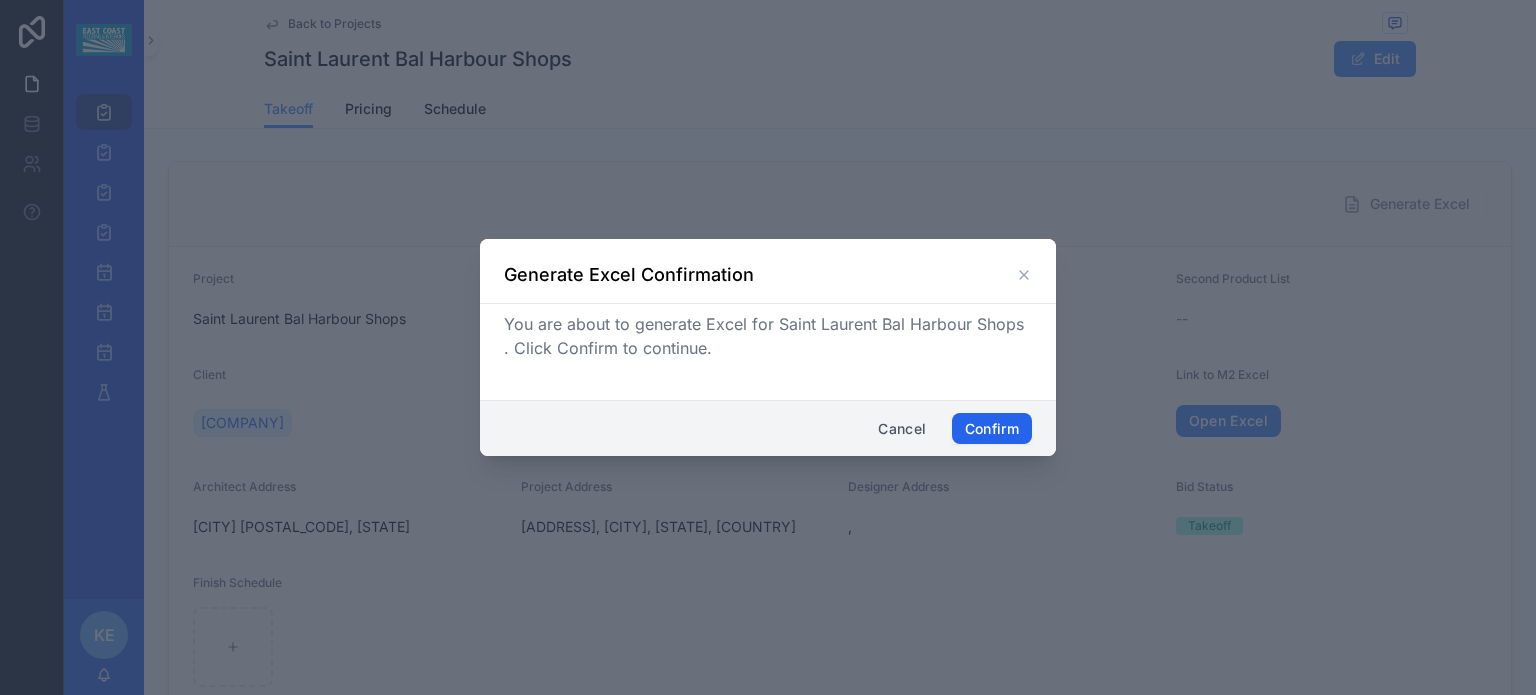click on "Confirm" at bounding box center (992, 429) 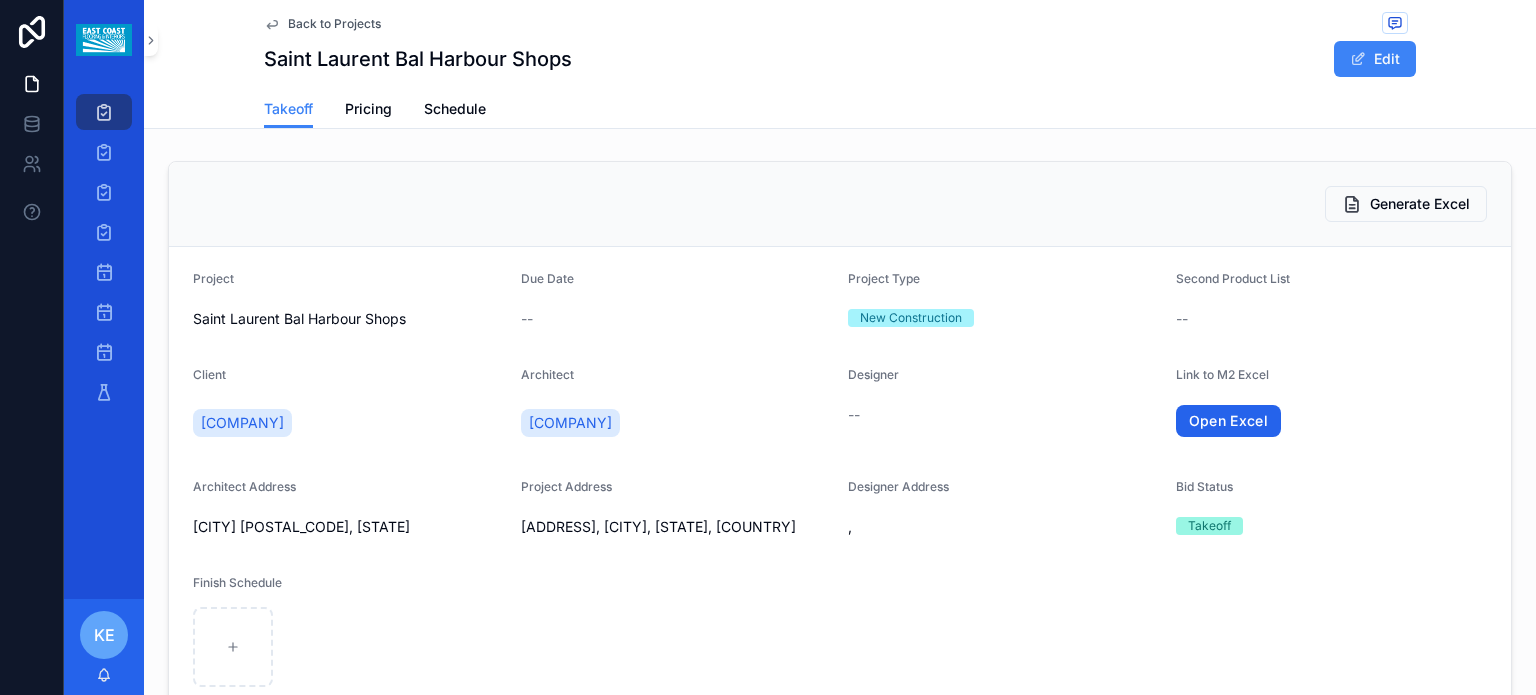 click on "Open Excel" at bounding box center (1229, 421) 